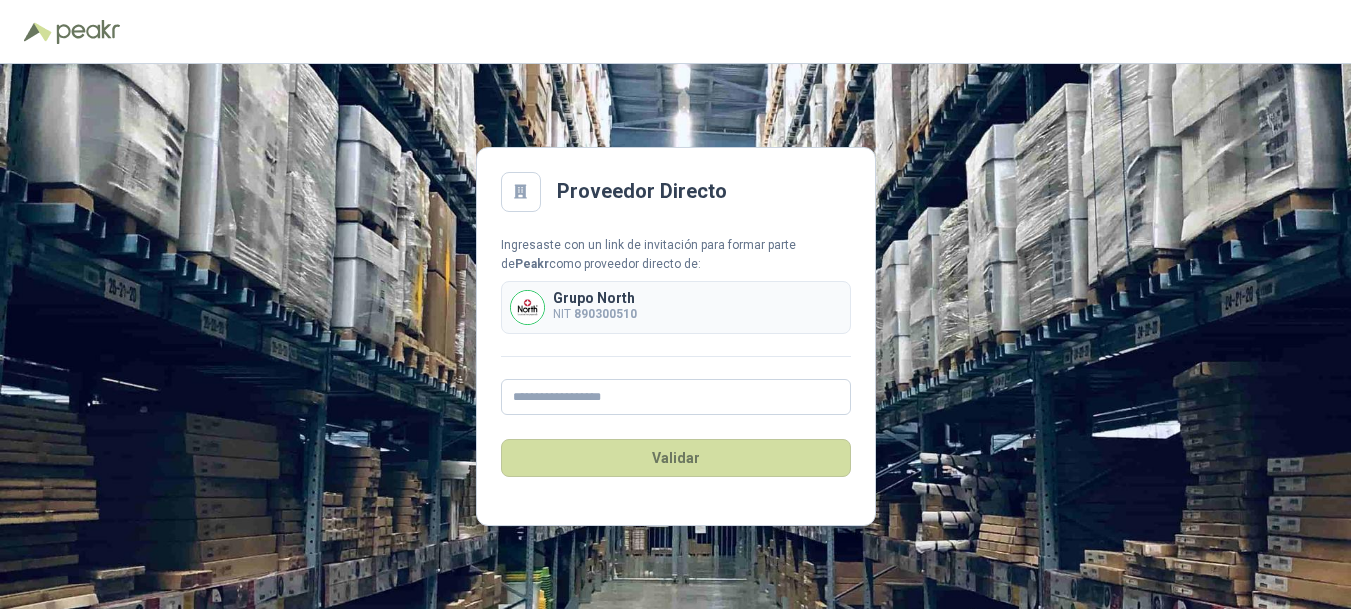 scroll, scrollTop: 0, scrollLeft: 0, axis: both 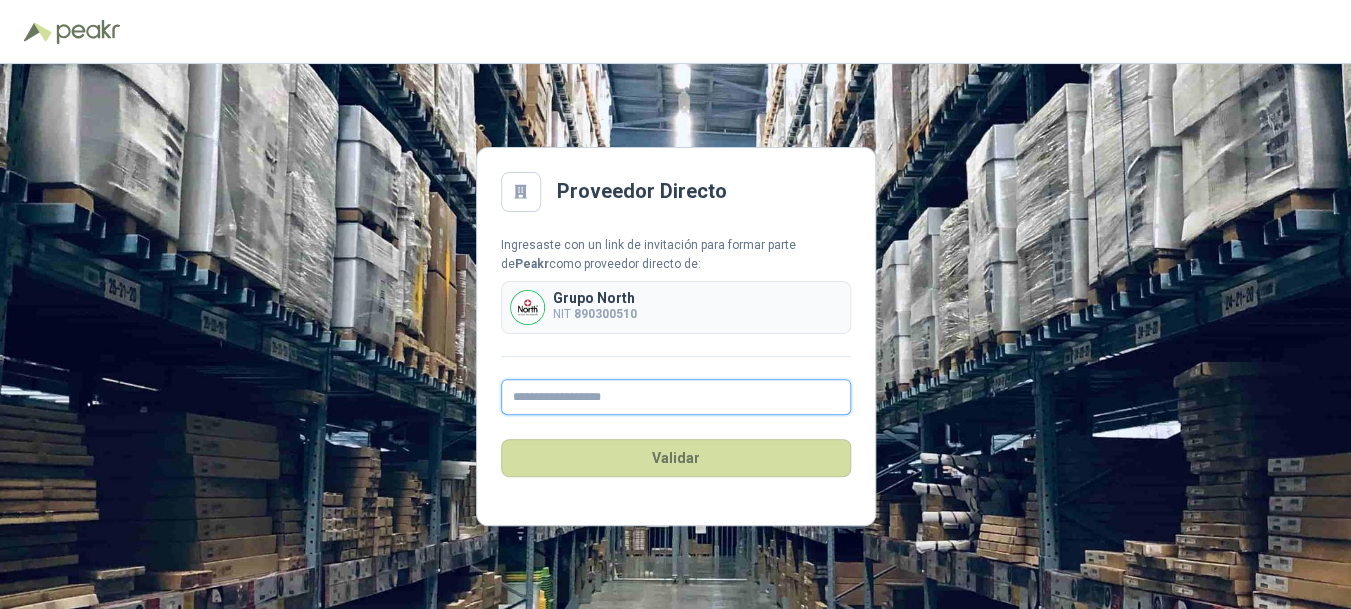 click at bounding box center [676, 397] 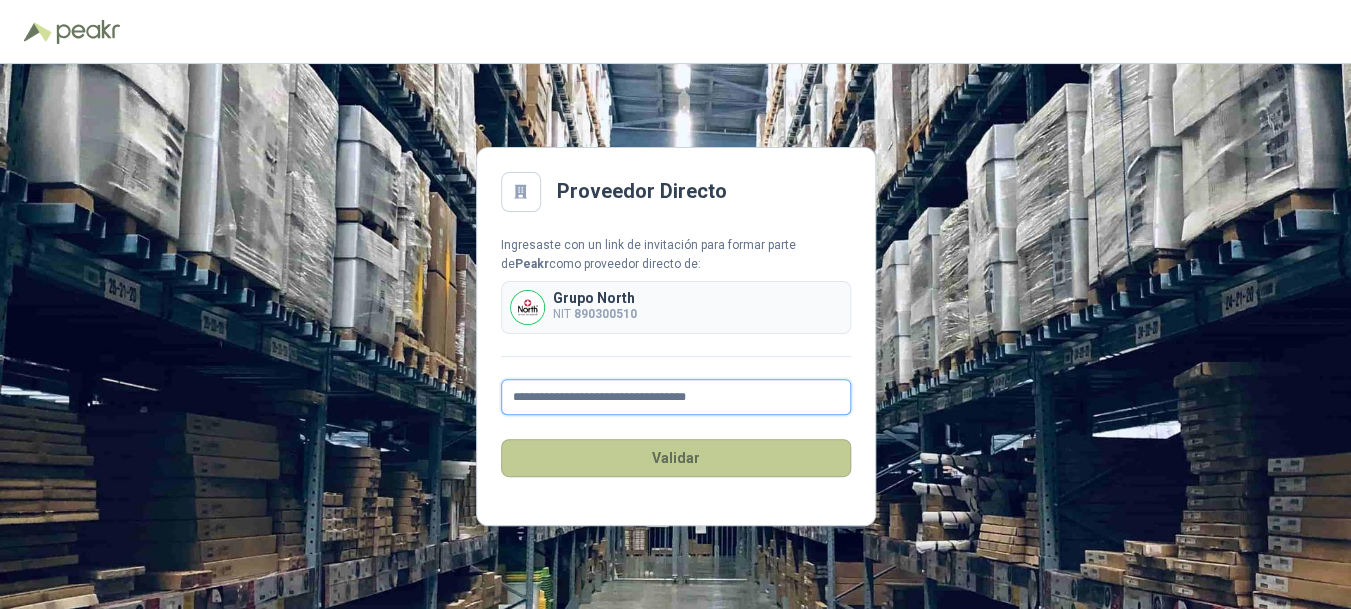 type on "**********" 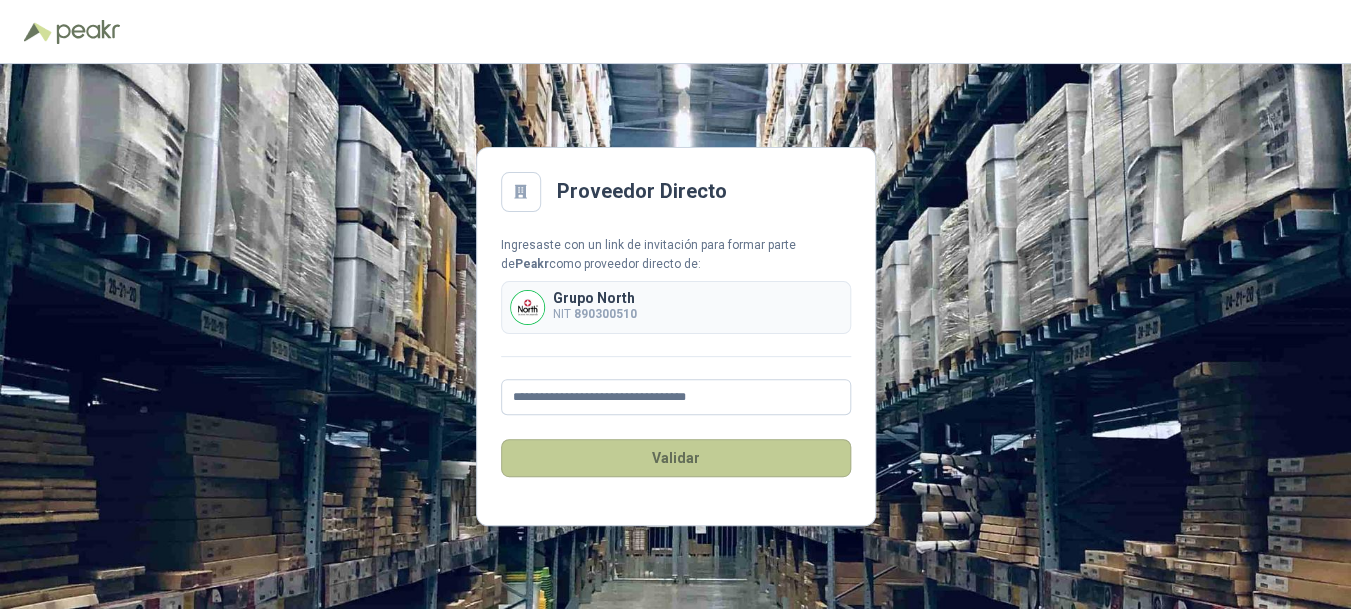 click on "Validar" at bounding box center [676, 458] 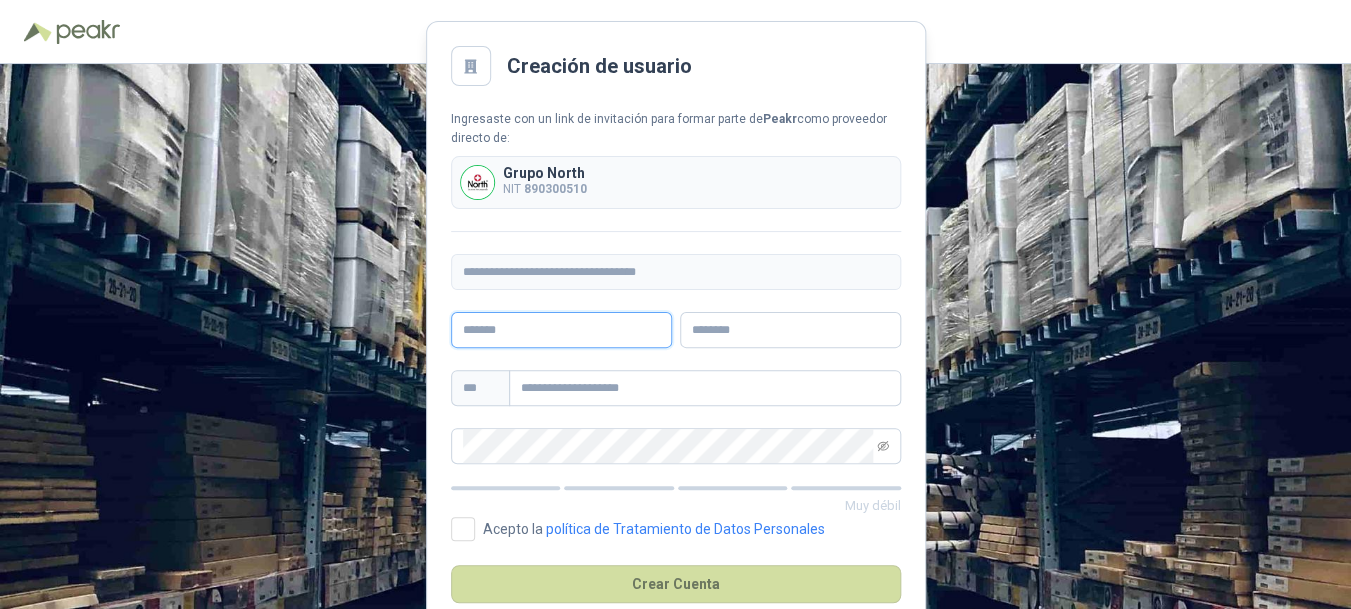 click at bounding box center [561, 330] 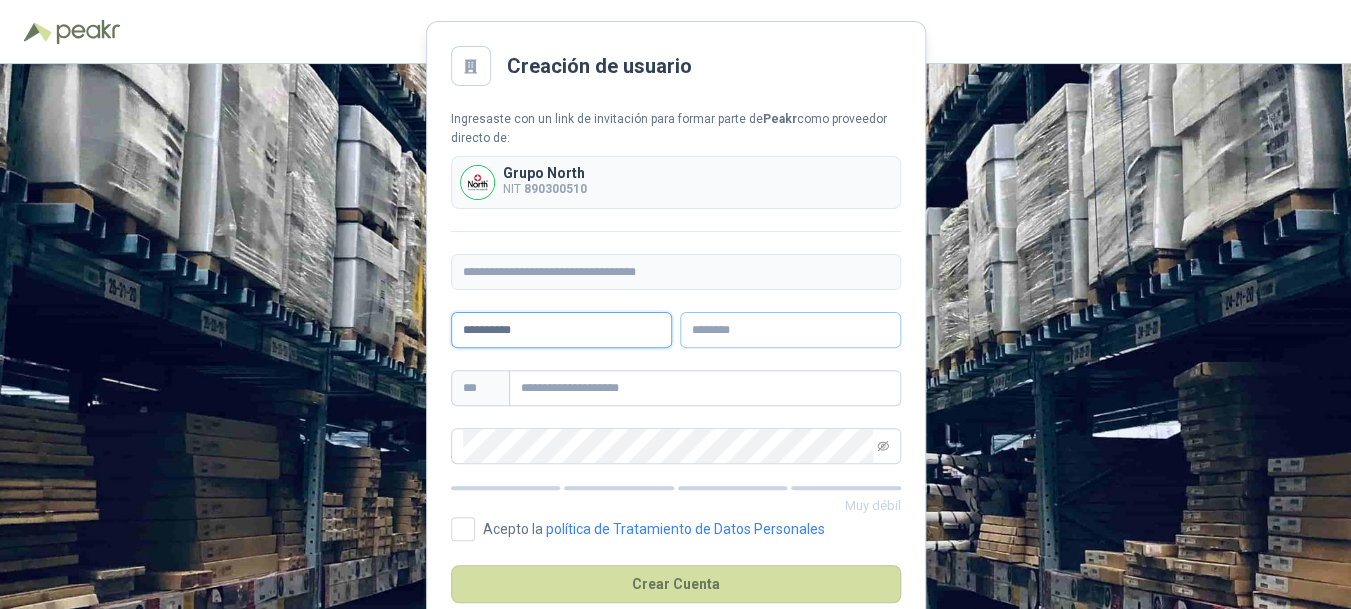 type on "*********" 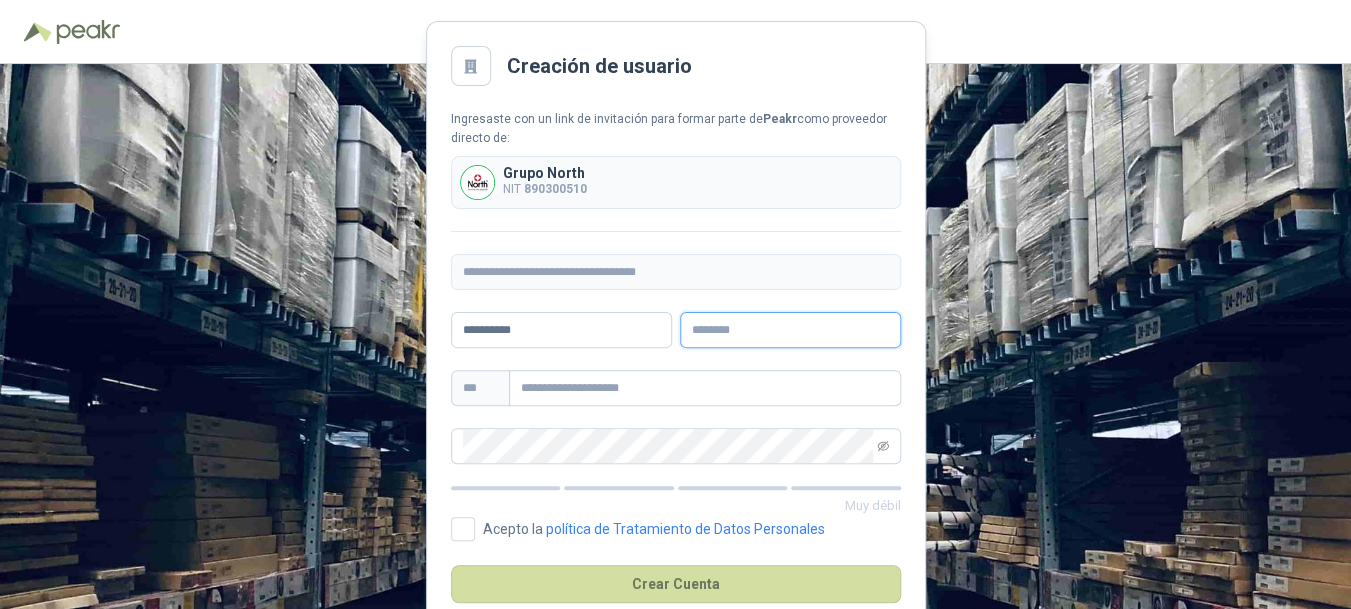 drag, startPoint x: 742, startPoint y: 329, endPoint x: 771, endPoint y: 272, distance: 63.953106 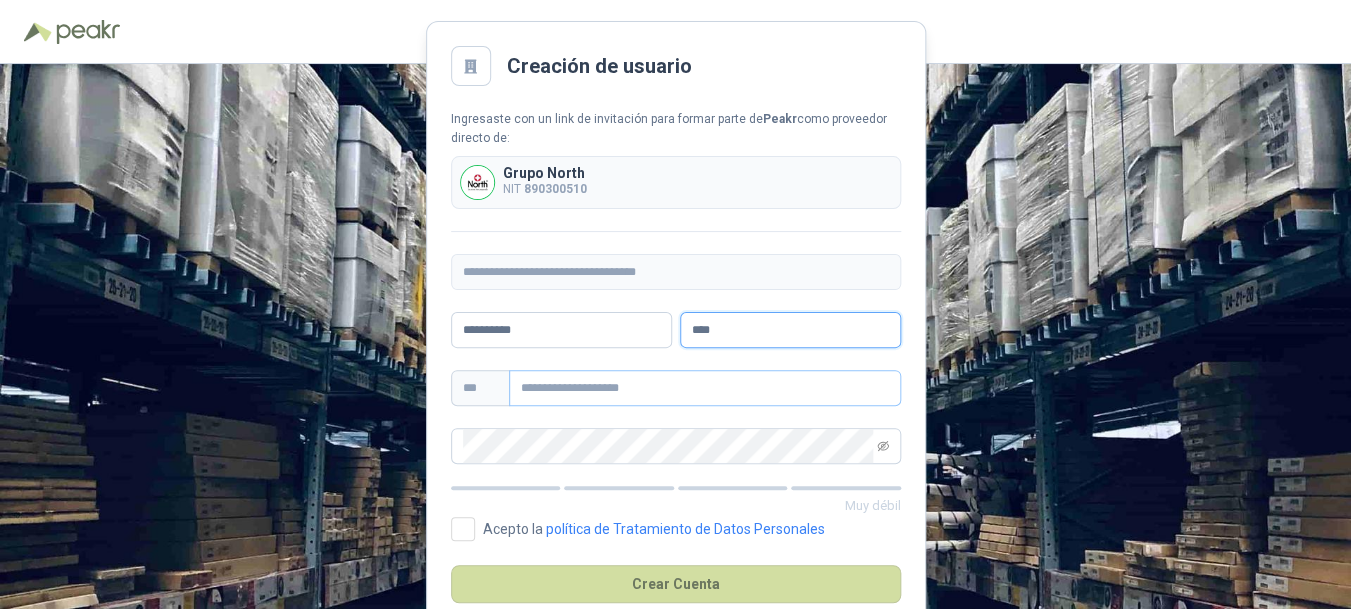 type on "****" 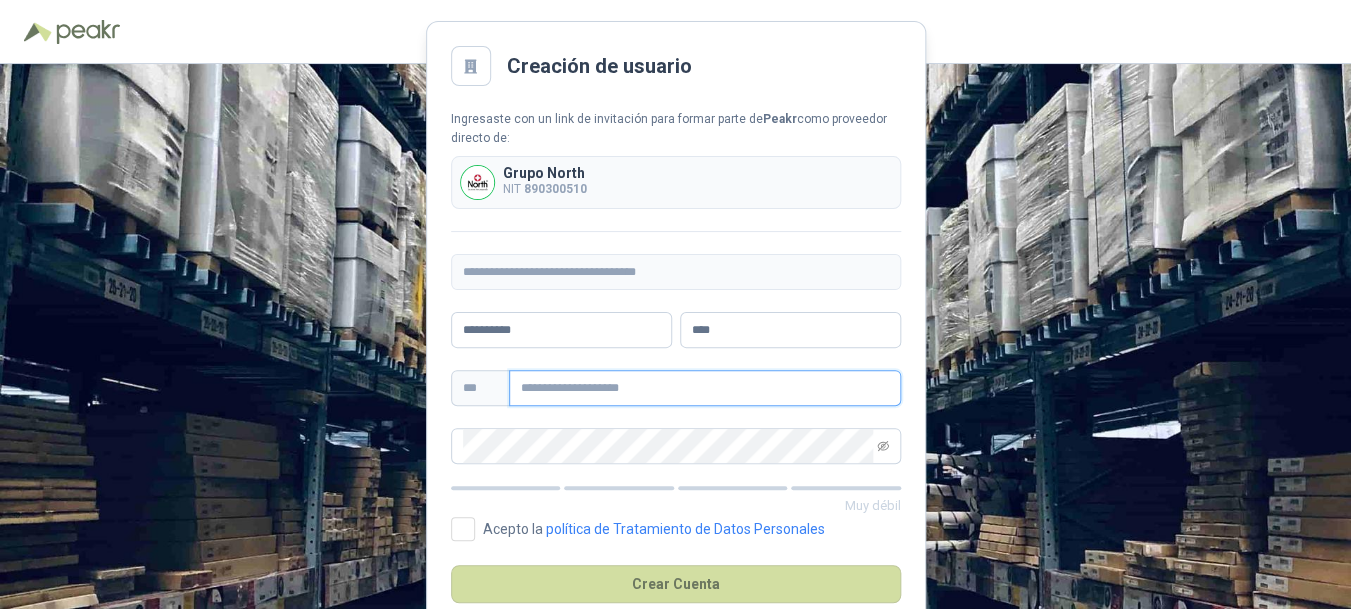 click at bounding box center [705, 388] 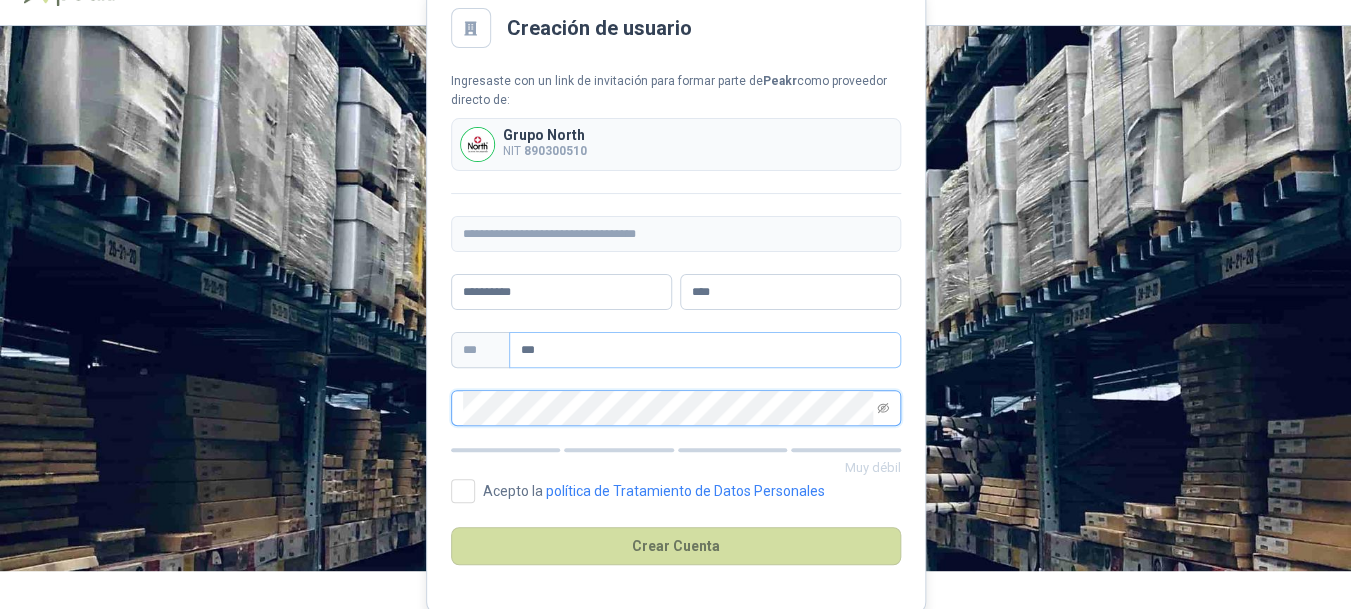 scroll, scrollTop: 43, scrollLeft: 0, axis: vertical 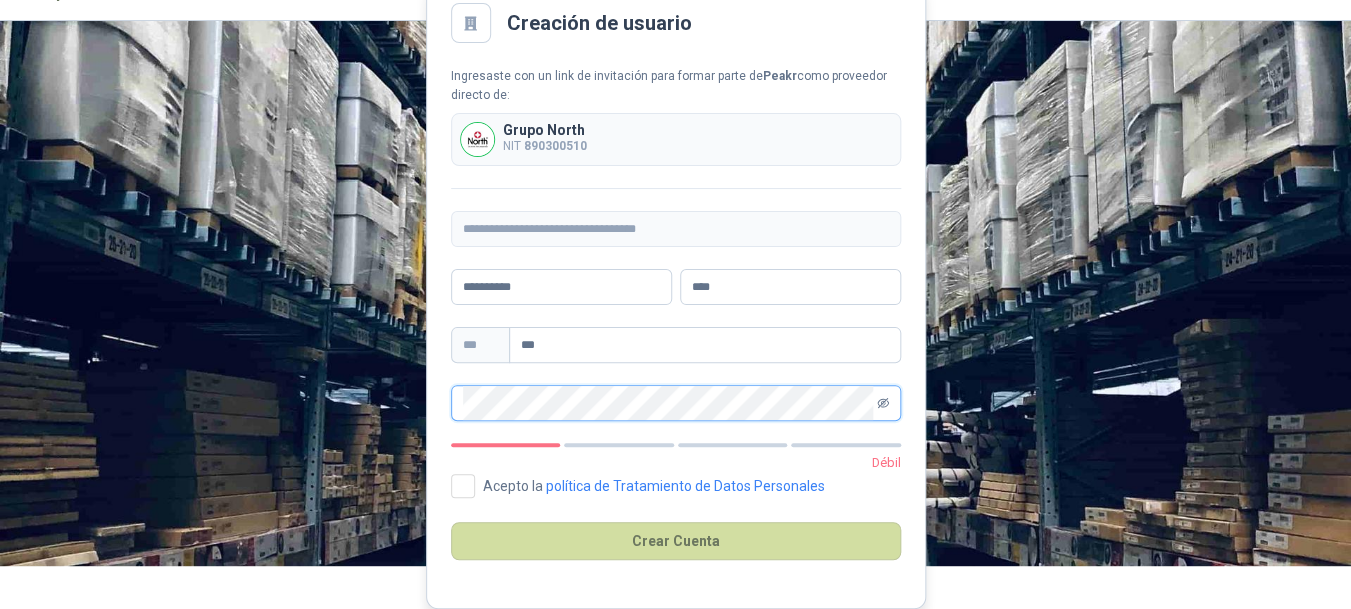 click 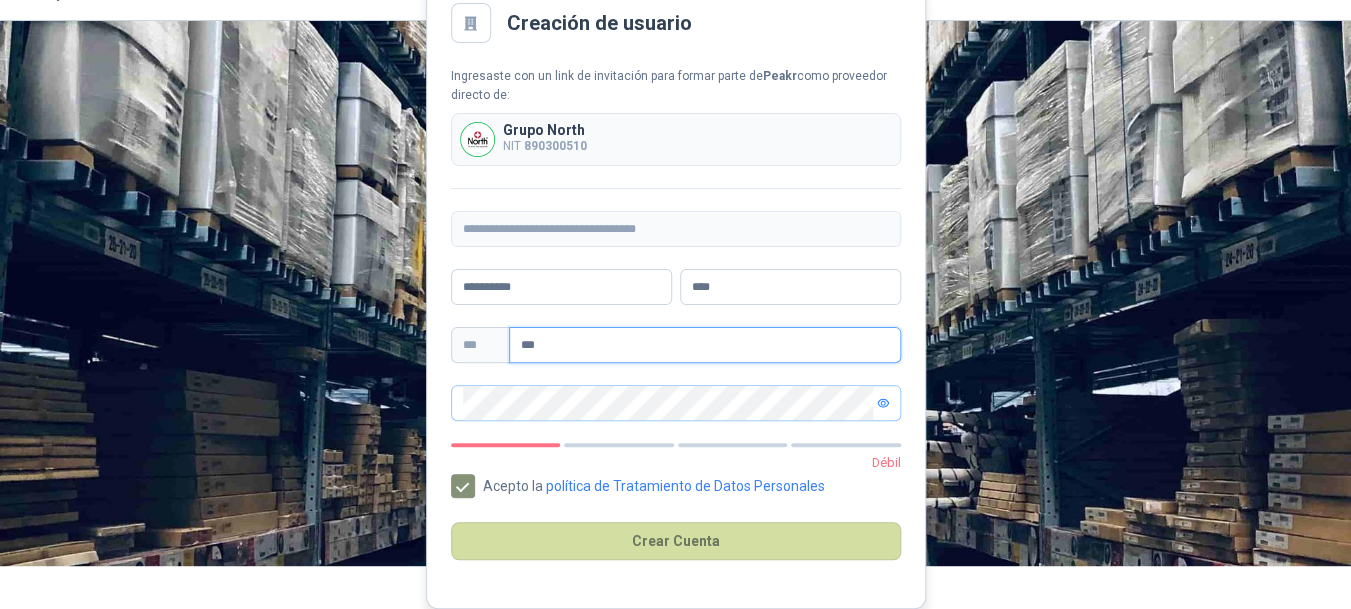 click on "***" at bounding box center [705, 345] 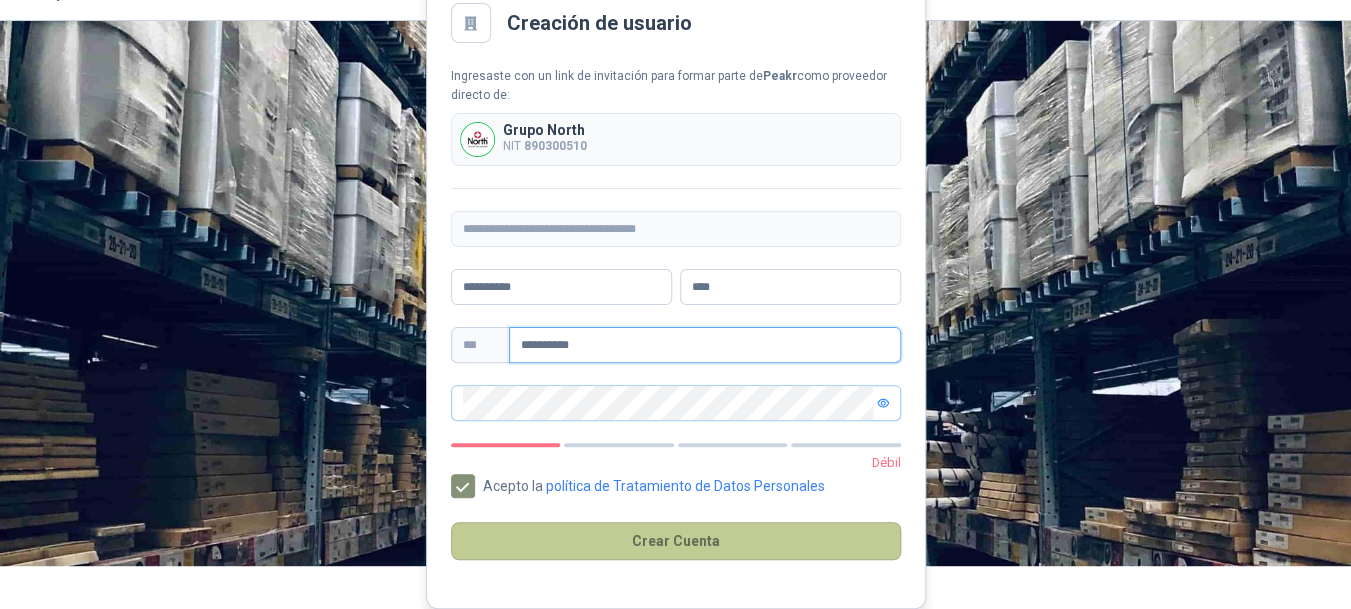 type on "**********" 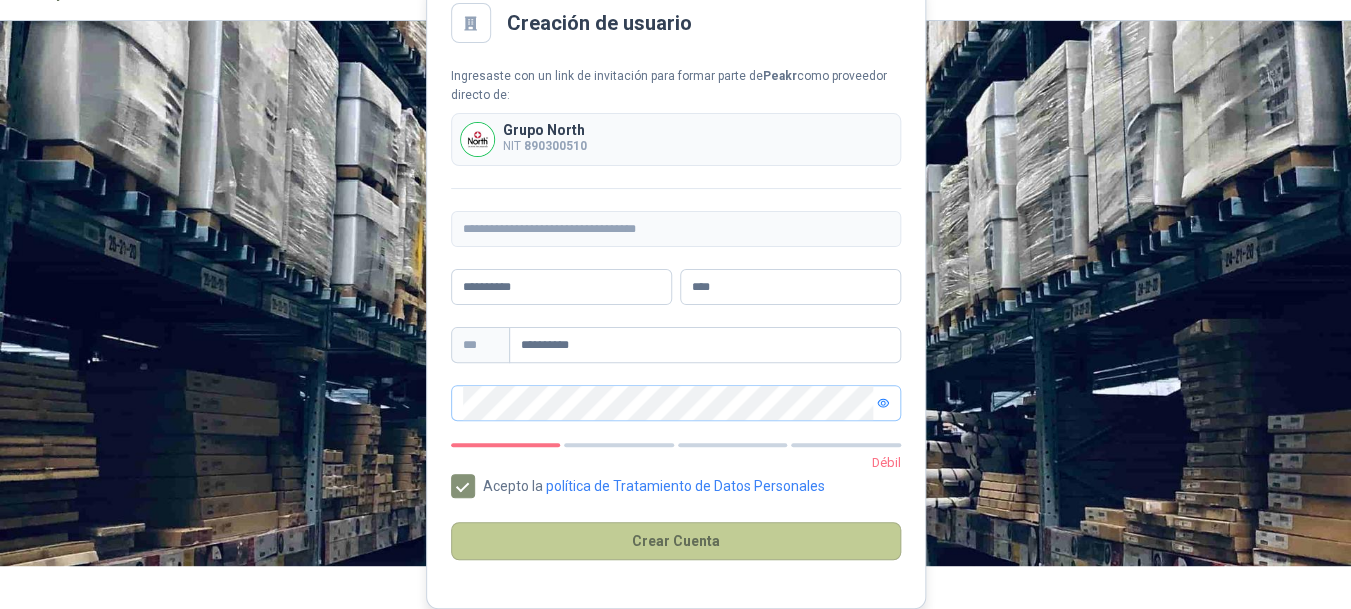 click on "Crear Cuenta" at bounding box center [676, 541] 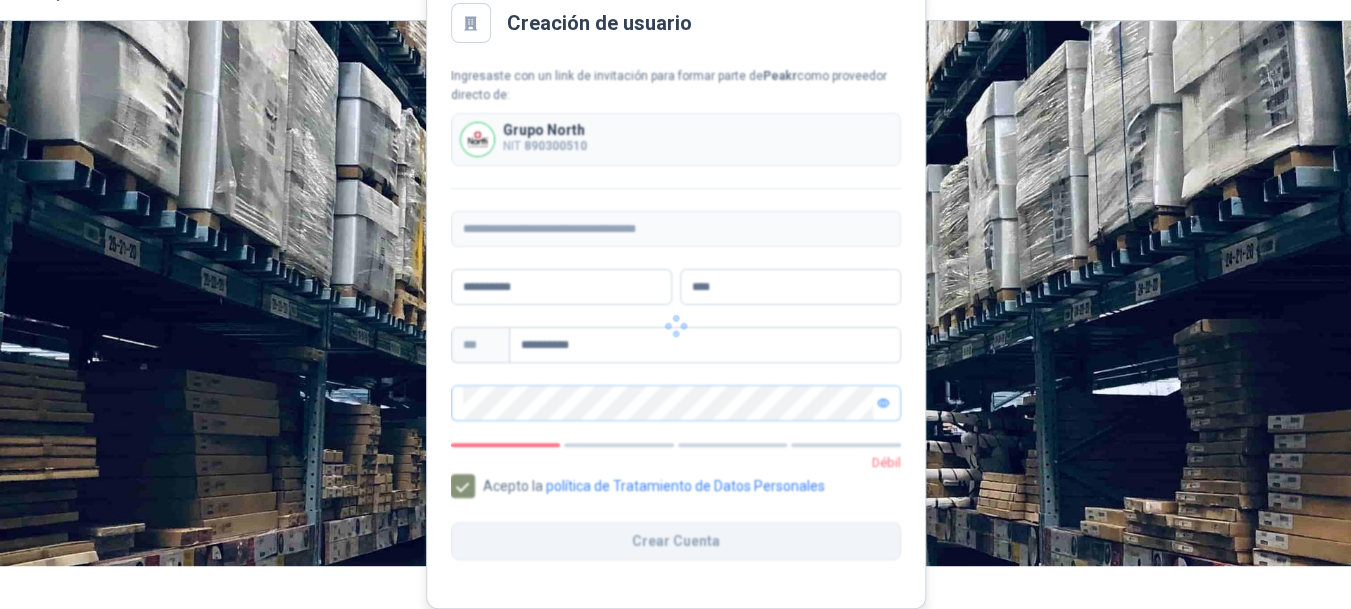 scroll, scrollTop: 0, scrollLeft: 0, axis: both 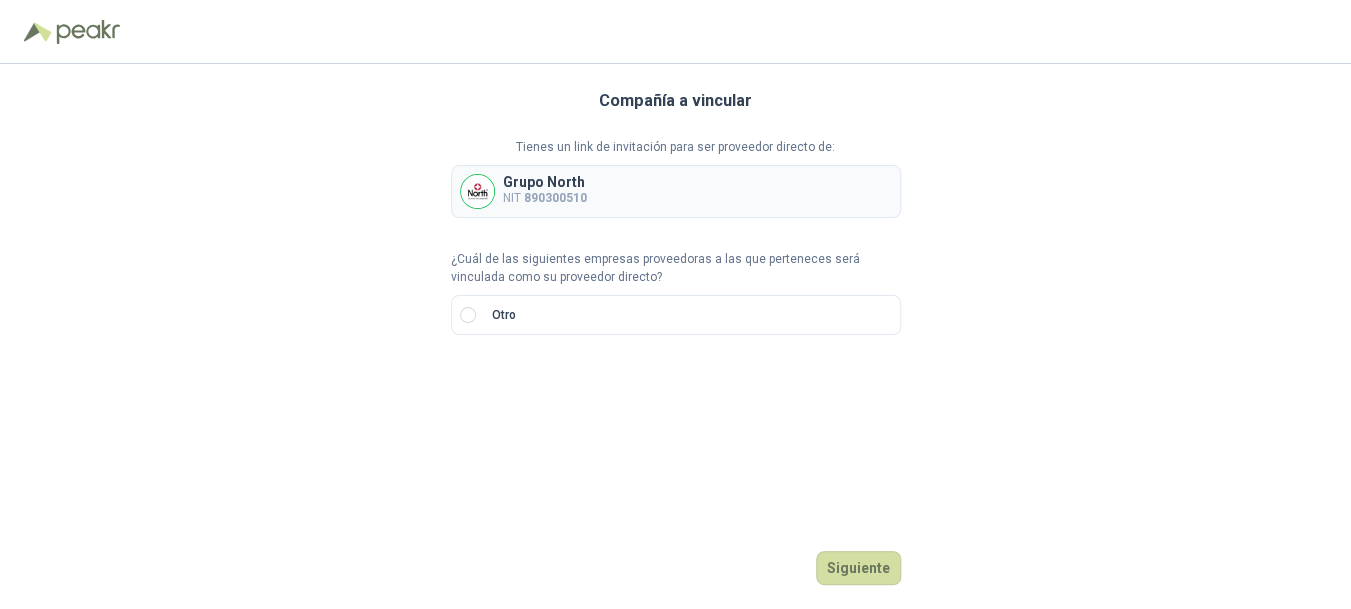 click on "890300510" at bounding box center (555, 198) 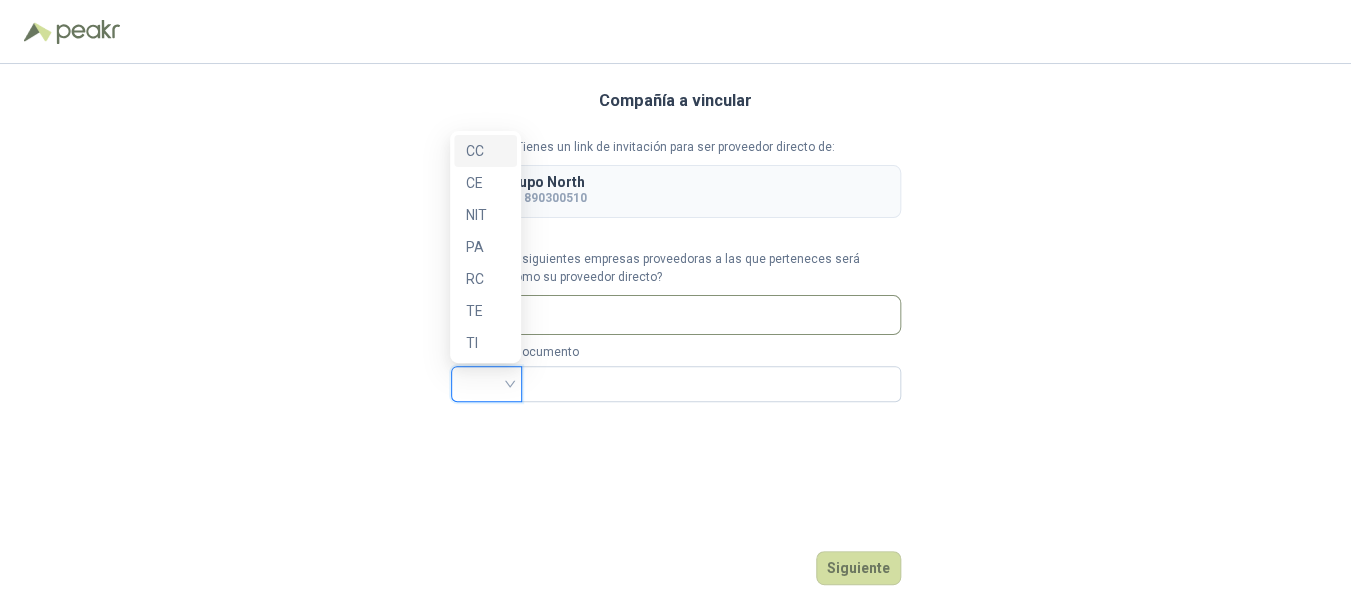 click at bounding box center (486, 382) 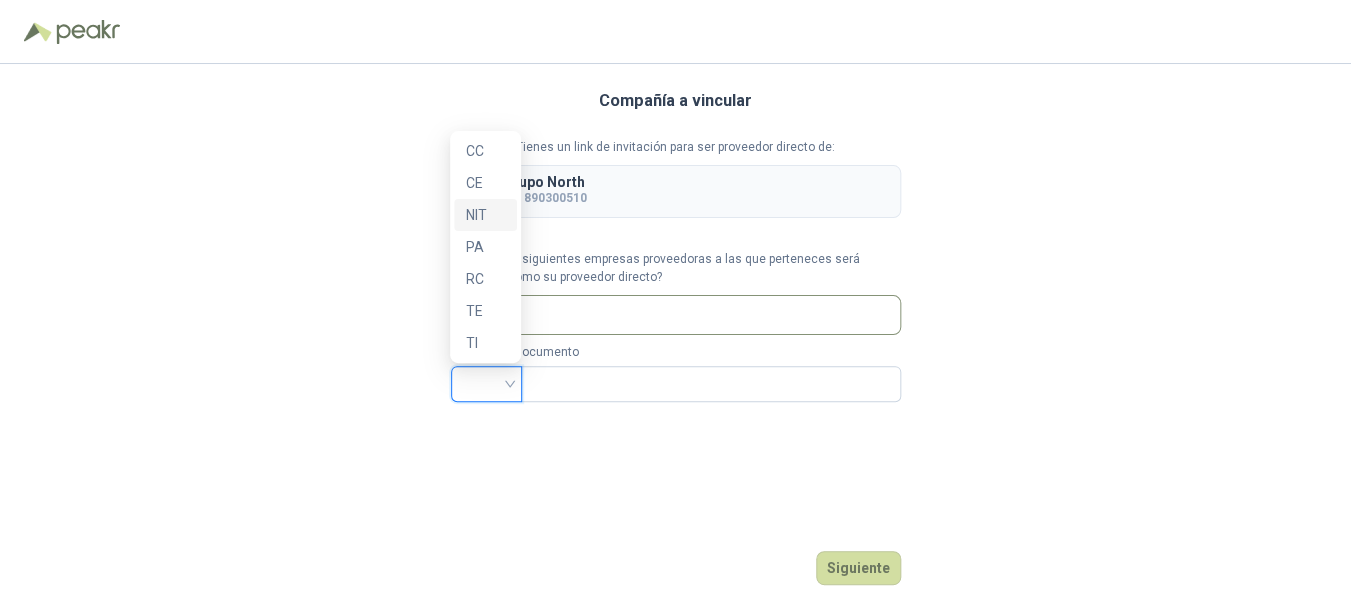 click on "NIT" at bounding box center (485, 215) 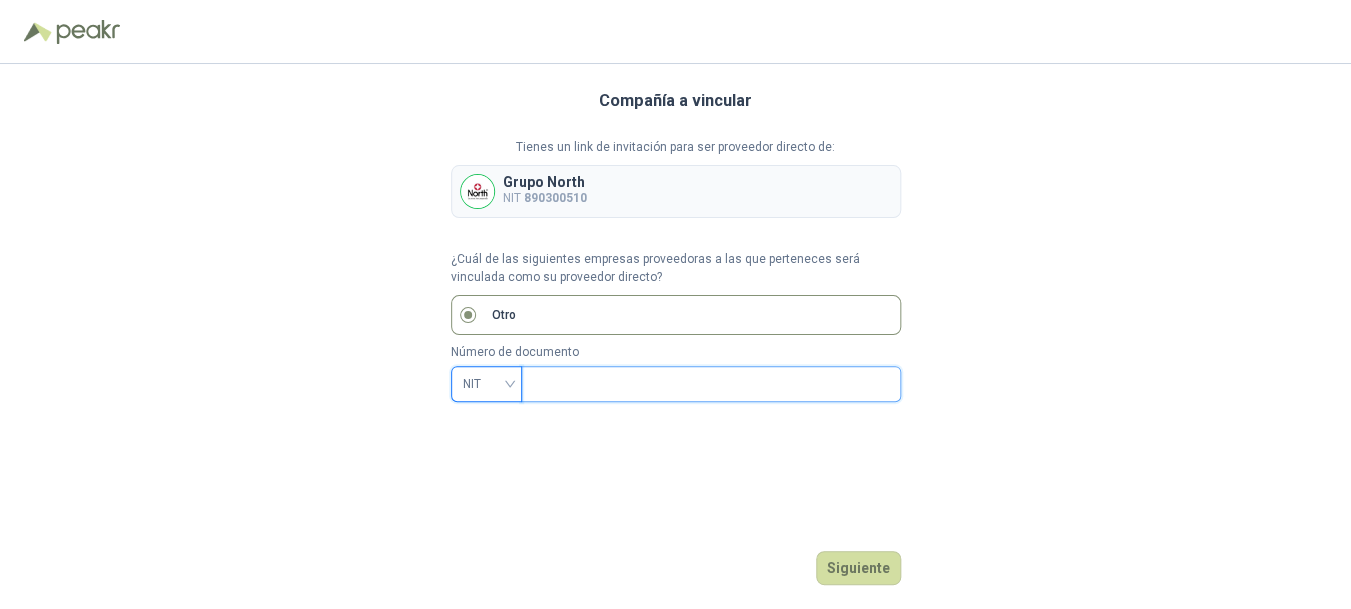 click at bounding box center [709, 384] 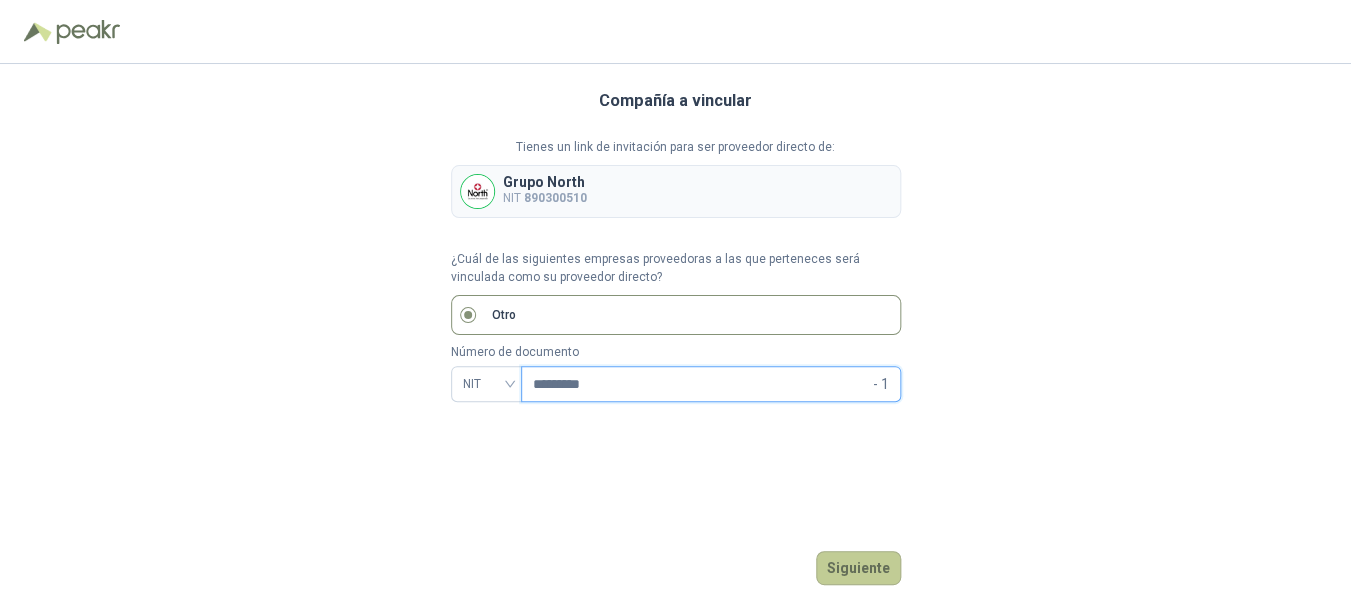 type on "*********" 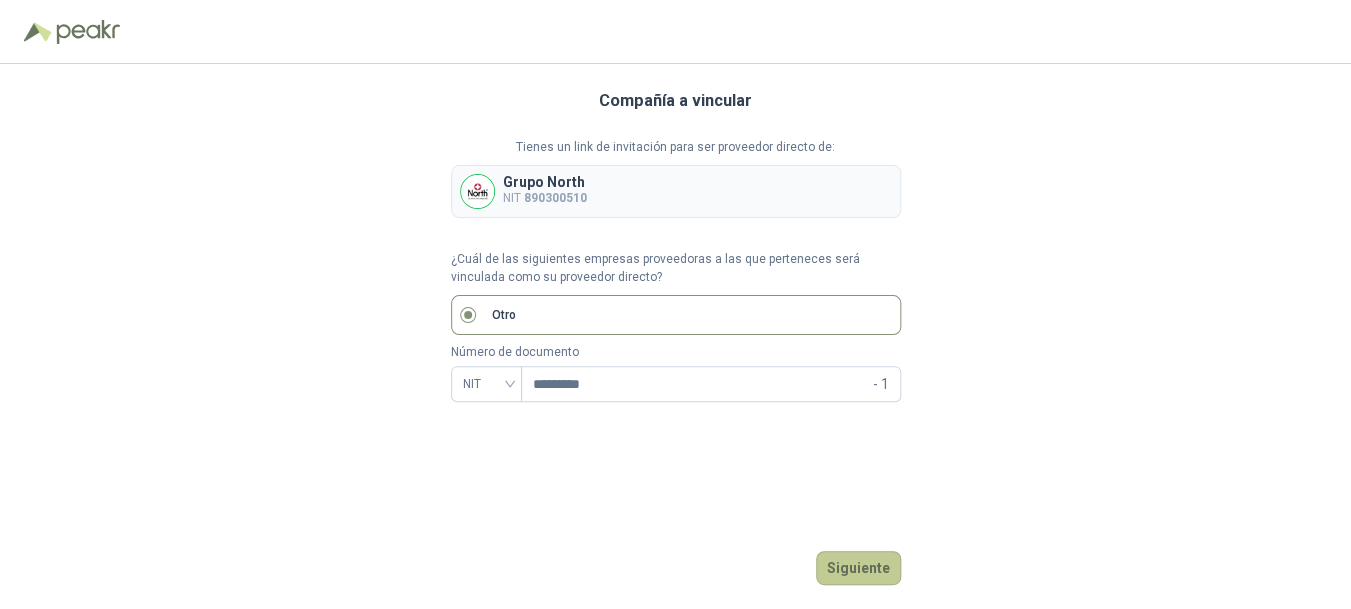 click on "Siguiente" at bounding box center (858, 568) 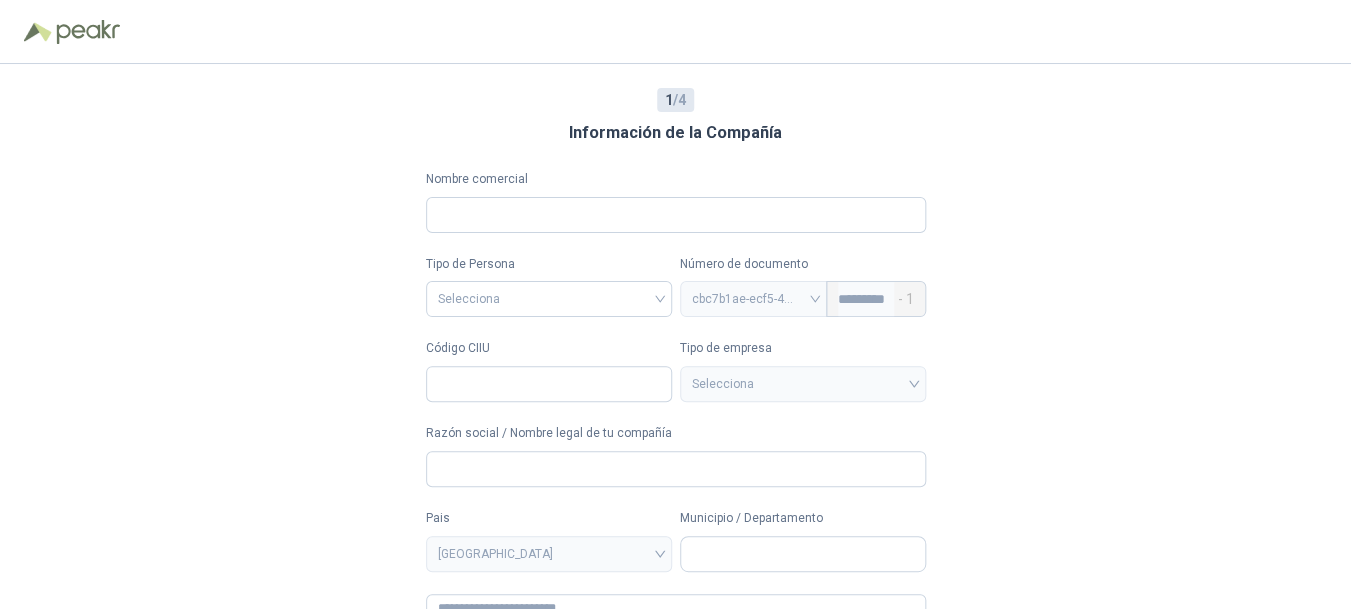type 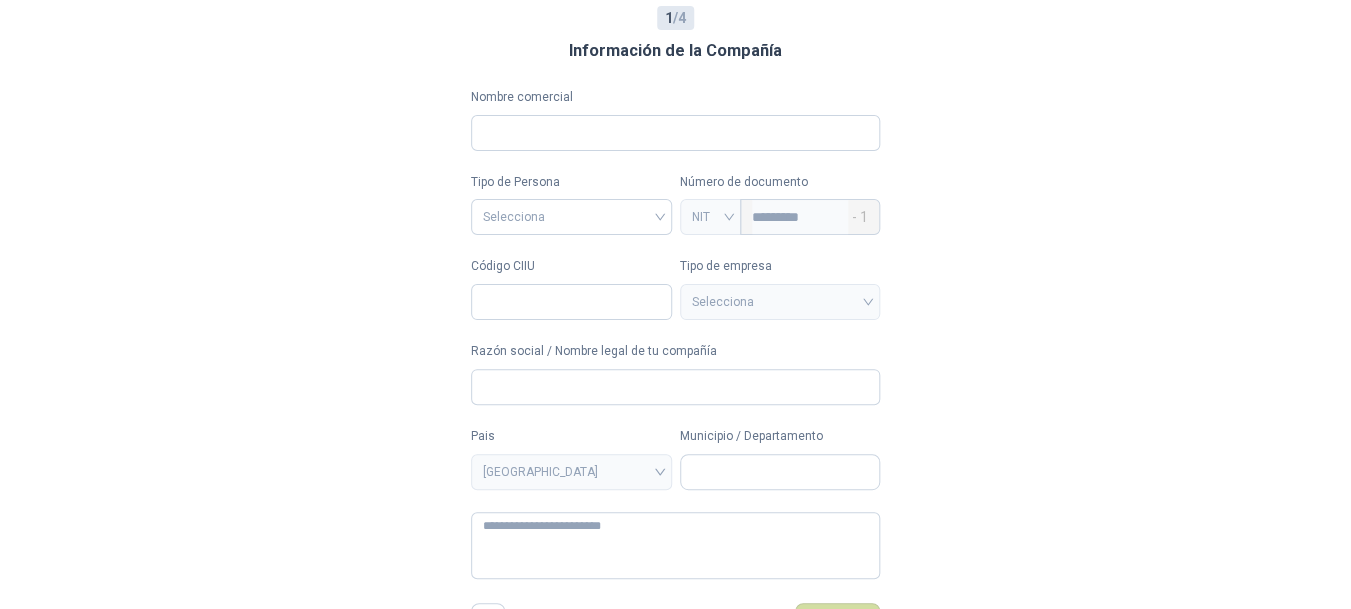 scroll, scrollTop: 111, scrollLeft: 0, axis: vertical 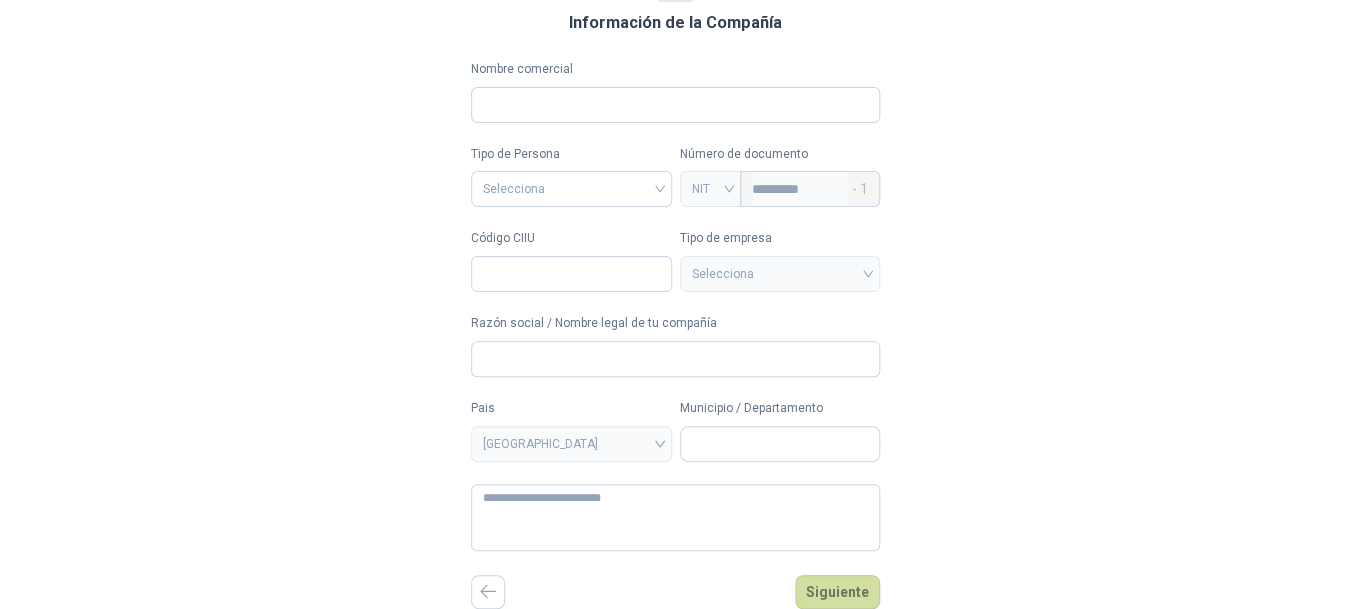 click on "Selecciona" at bounding box center [780, 274] 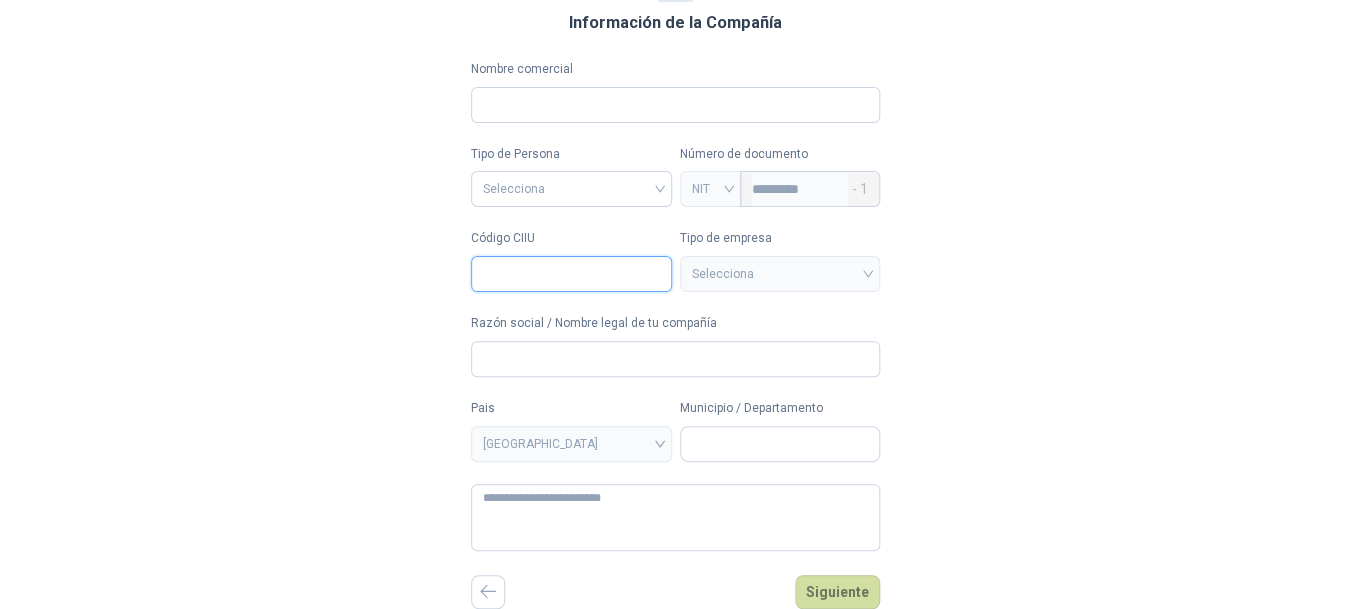 click on "Código CIIU" at bounding box center [571, 274] 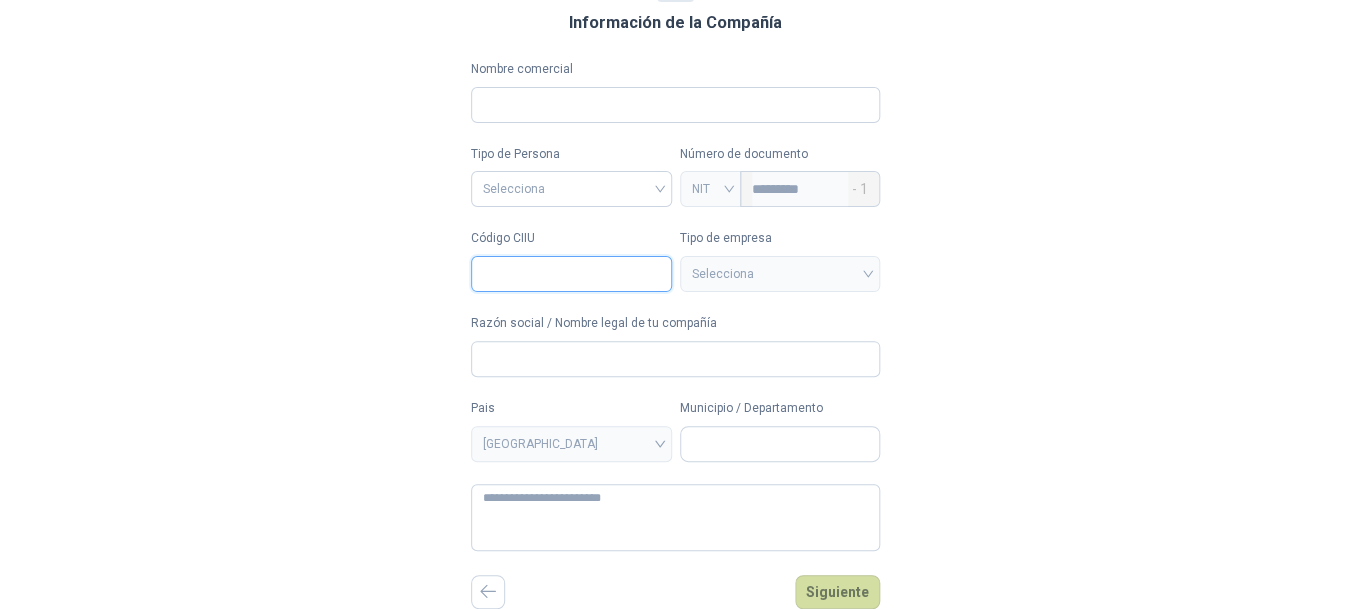 click on "Código CIIU" at bounding box center (571, 274) 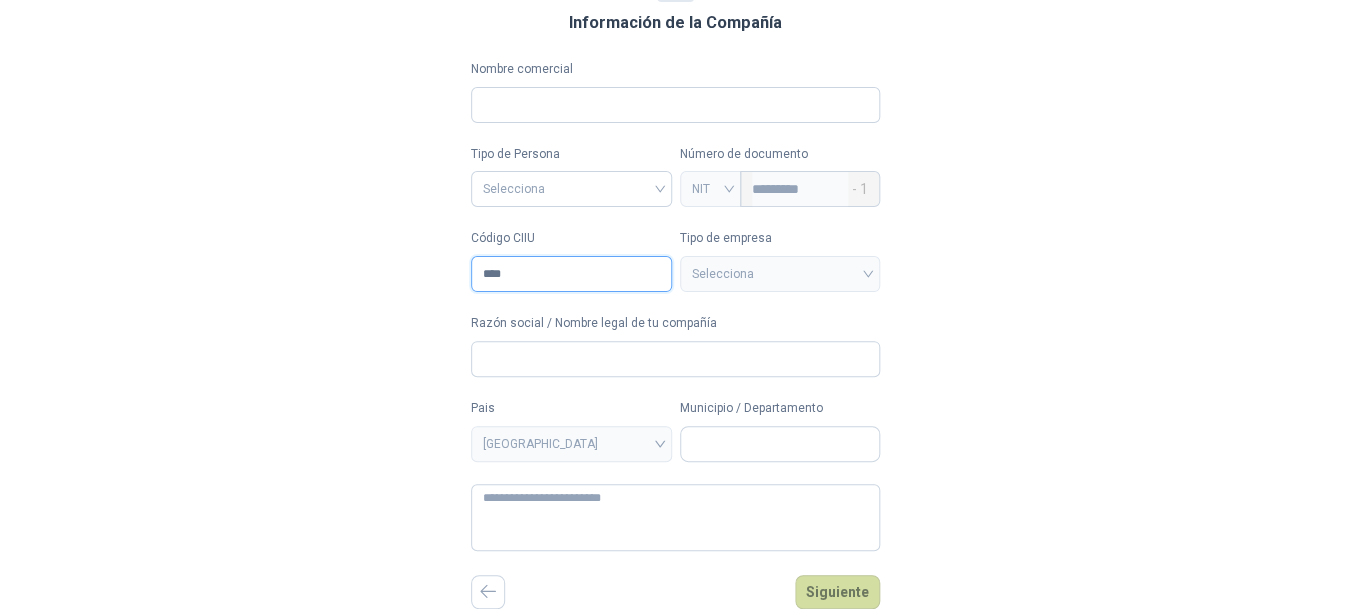 click on "Selecciona" at bounding box center [780, 274] 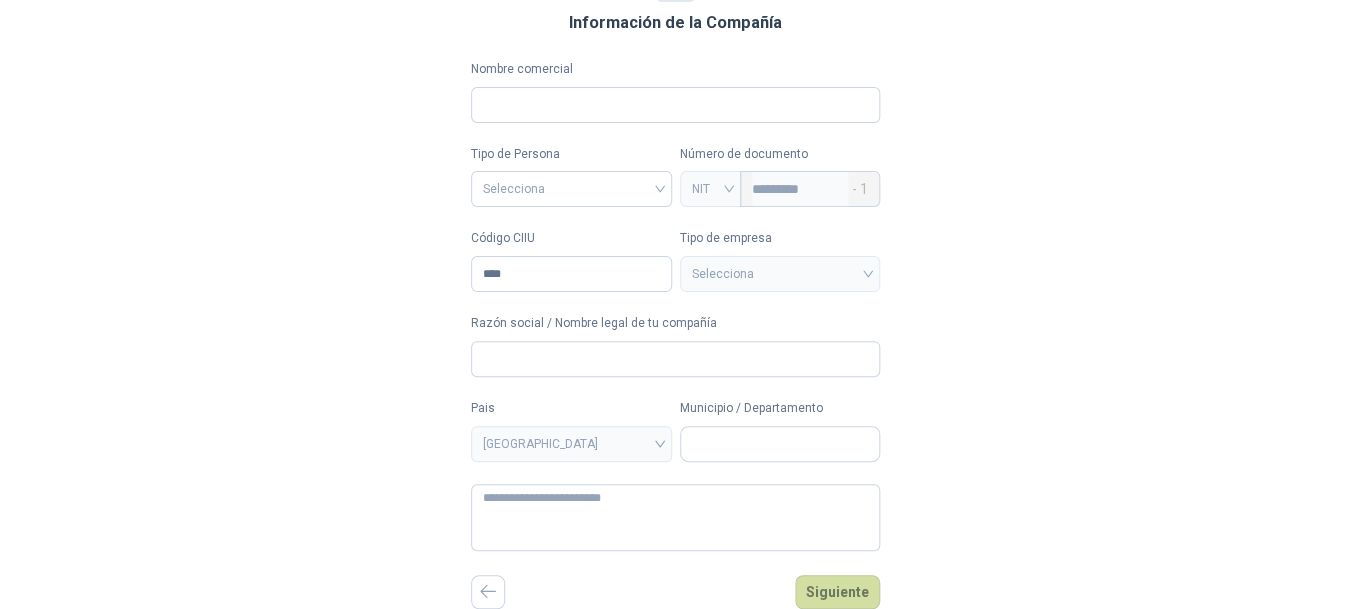 click on "Selecciona" at bounding box center [780, 274] 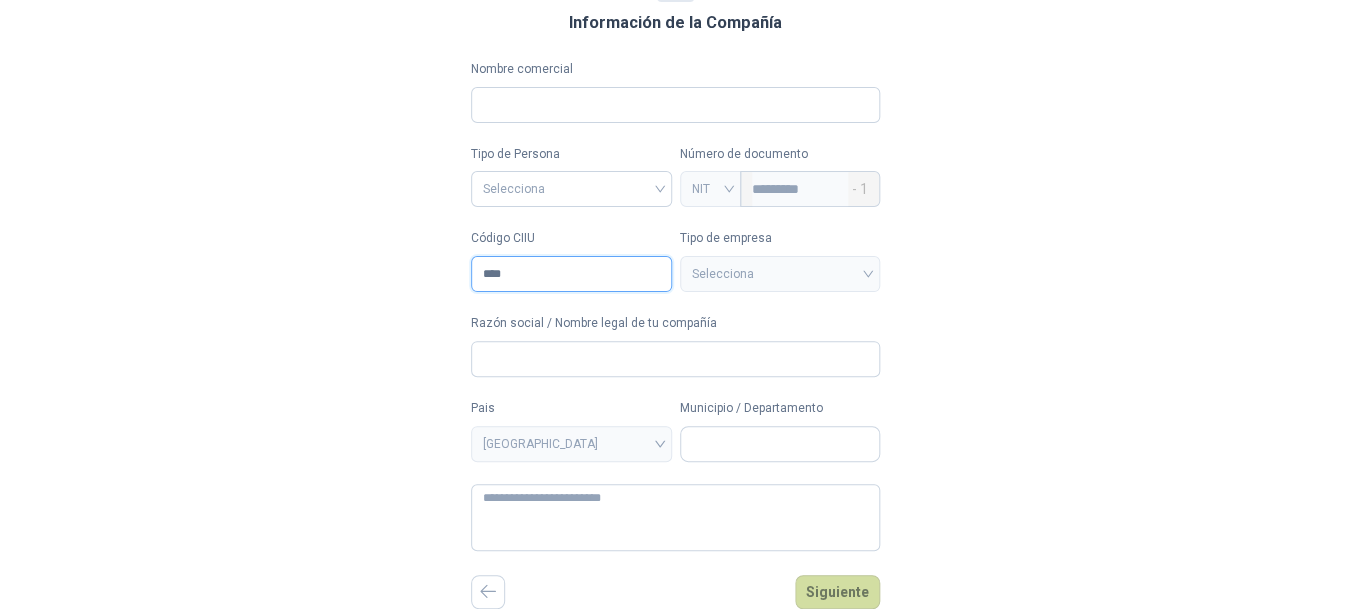 click on "****" at bounding box center [571, 274] 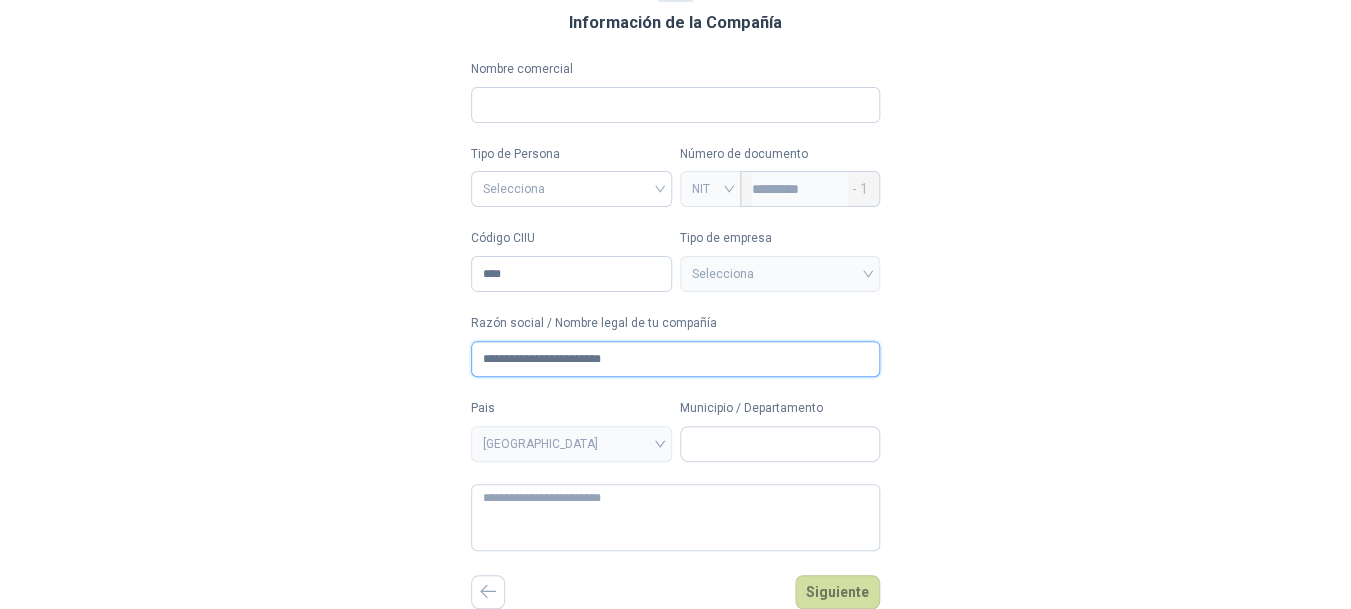click on "[GEOGRAPHIC_DATA]" at bounding box center (571, 444) 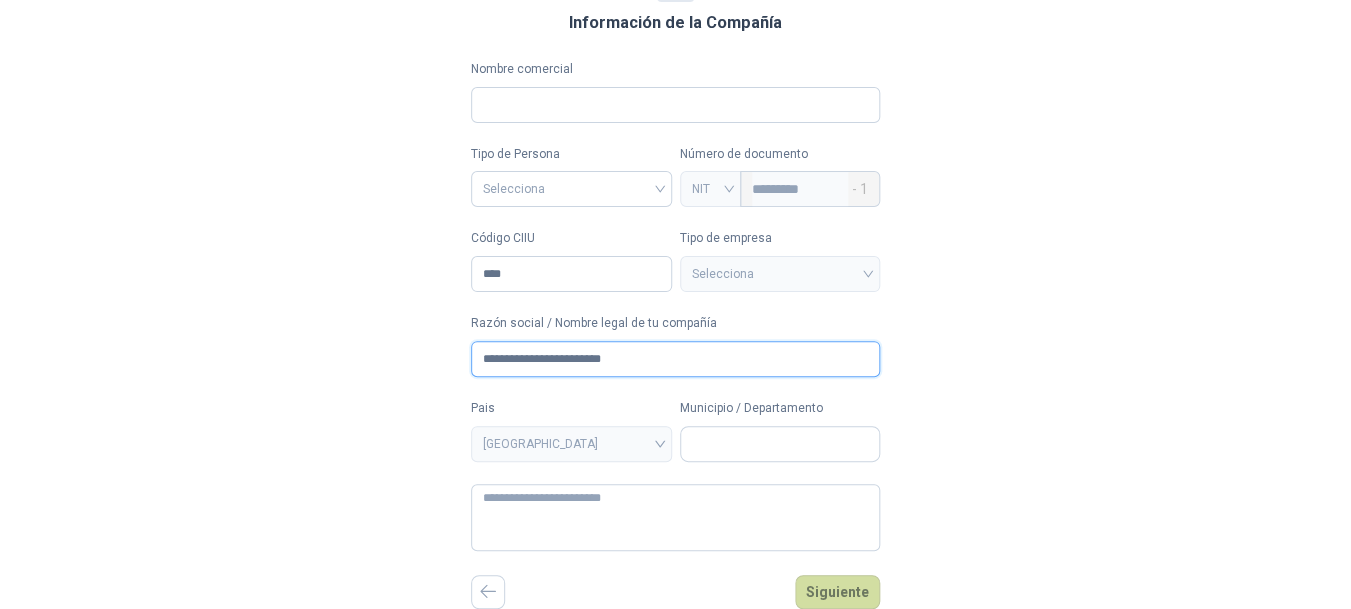 click on "[GEOGRAPHIC_DATA]" at bounding box center (571, 444) 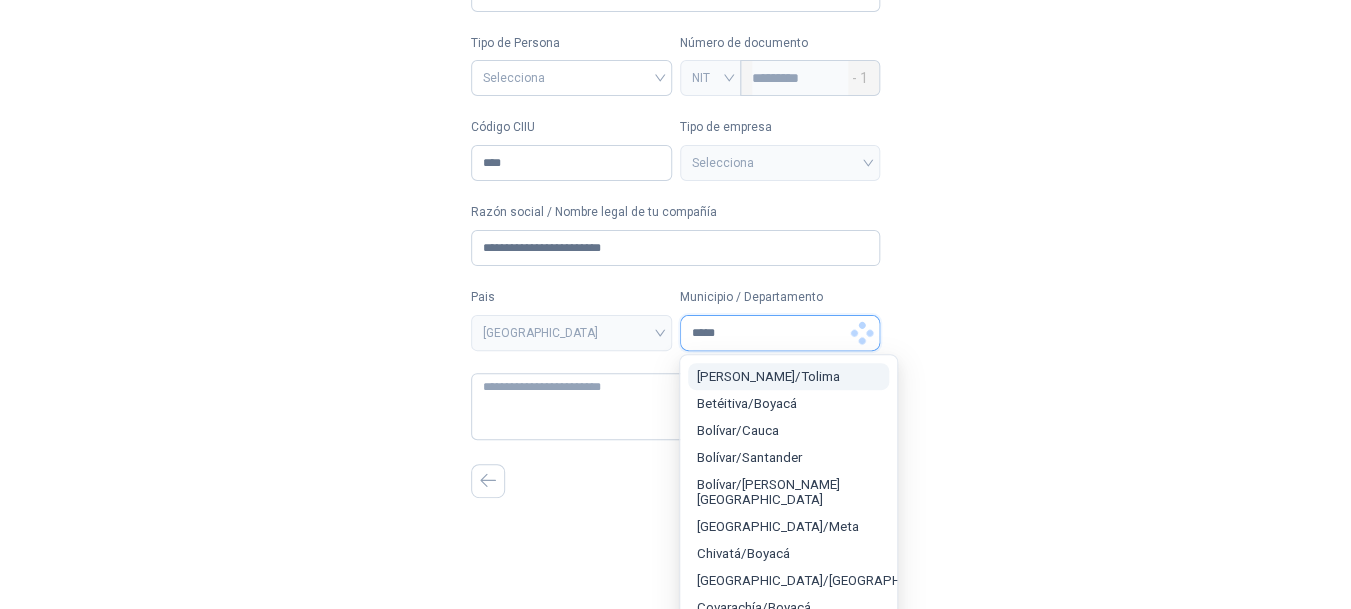scroll, scrollTop: 0, scrollLeft: 0, axis: both 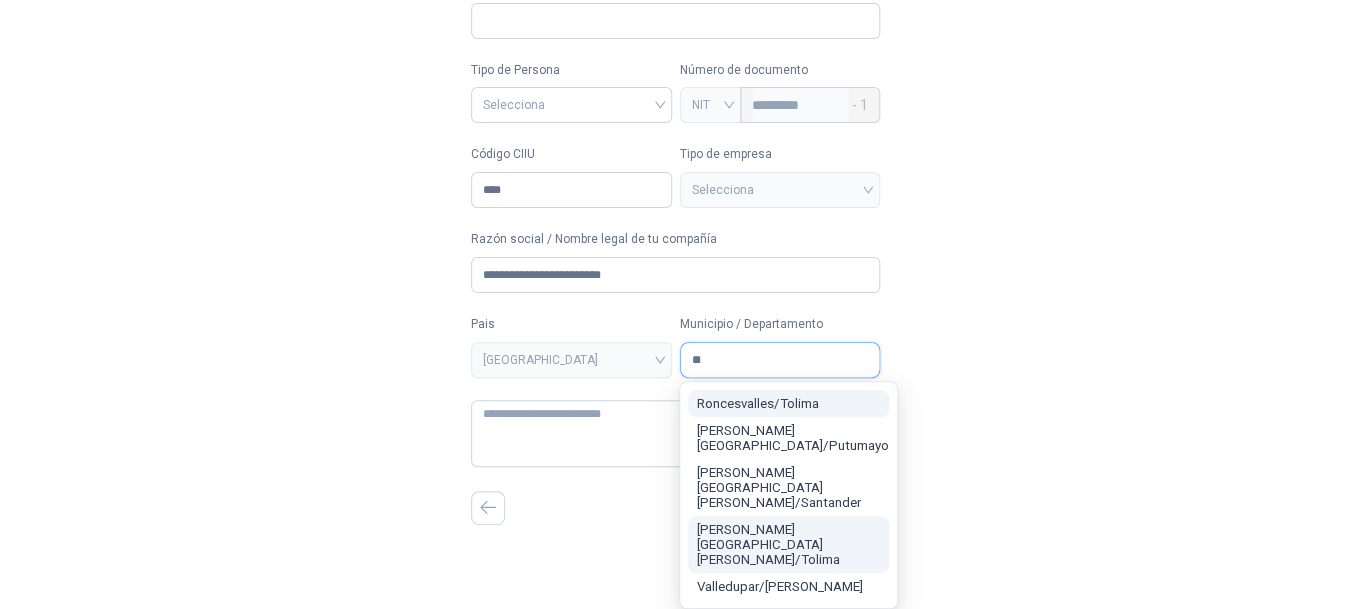 type on "*" 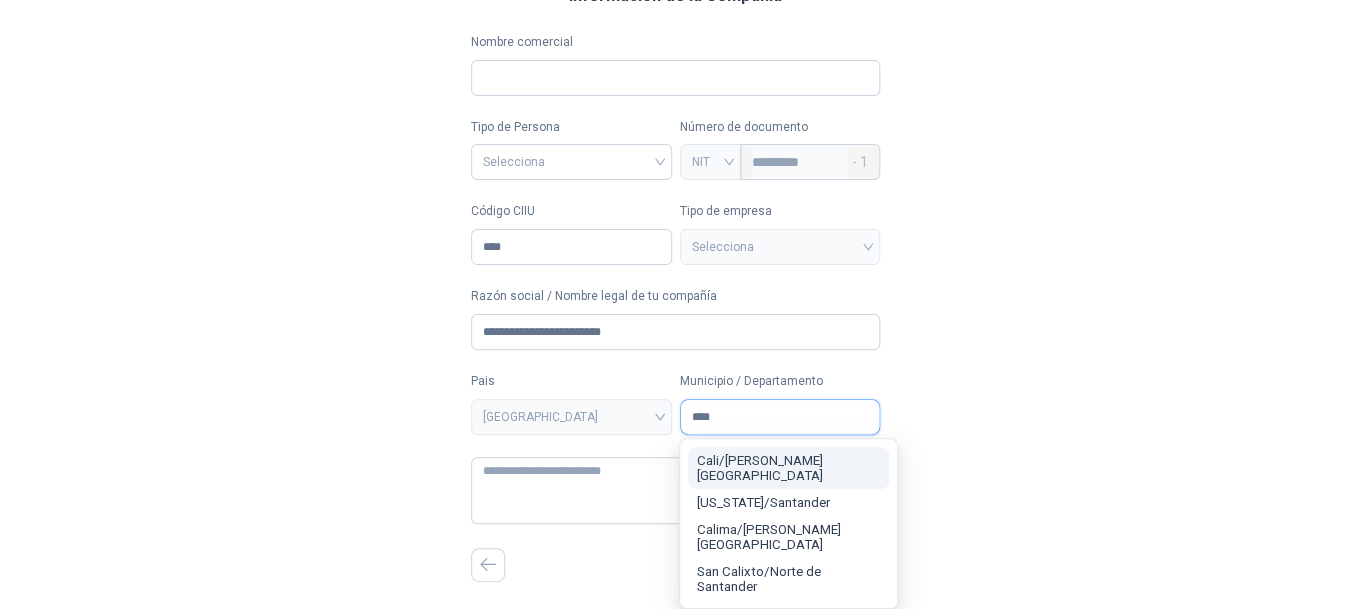 type on "****" 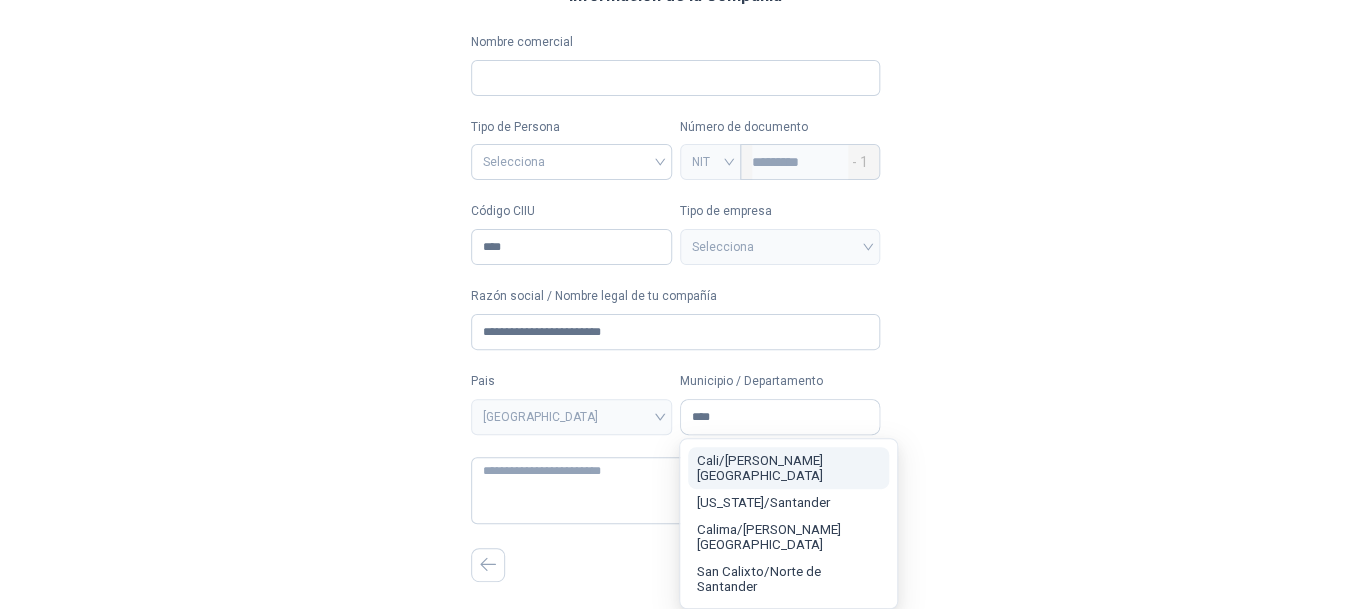 click on "Cali  /  [PERSON_NAME][GEOGRAPHIC_DATA]" at bounding box center (759, 468) 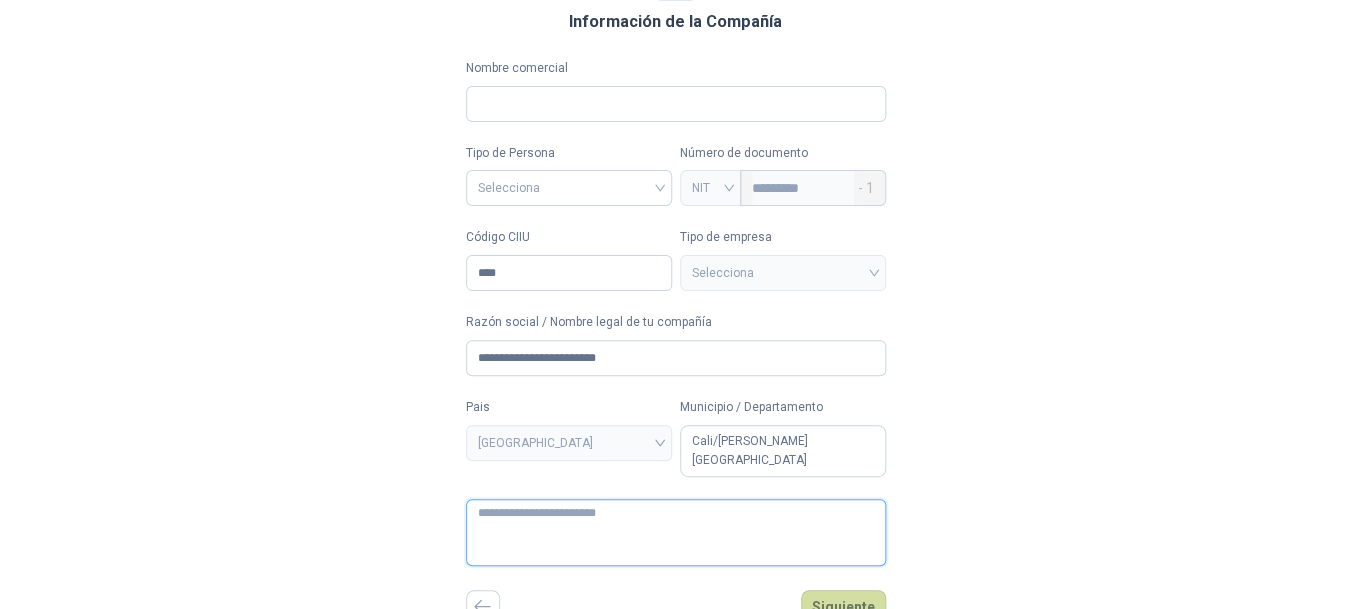 click at bounding box center (676, 532) 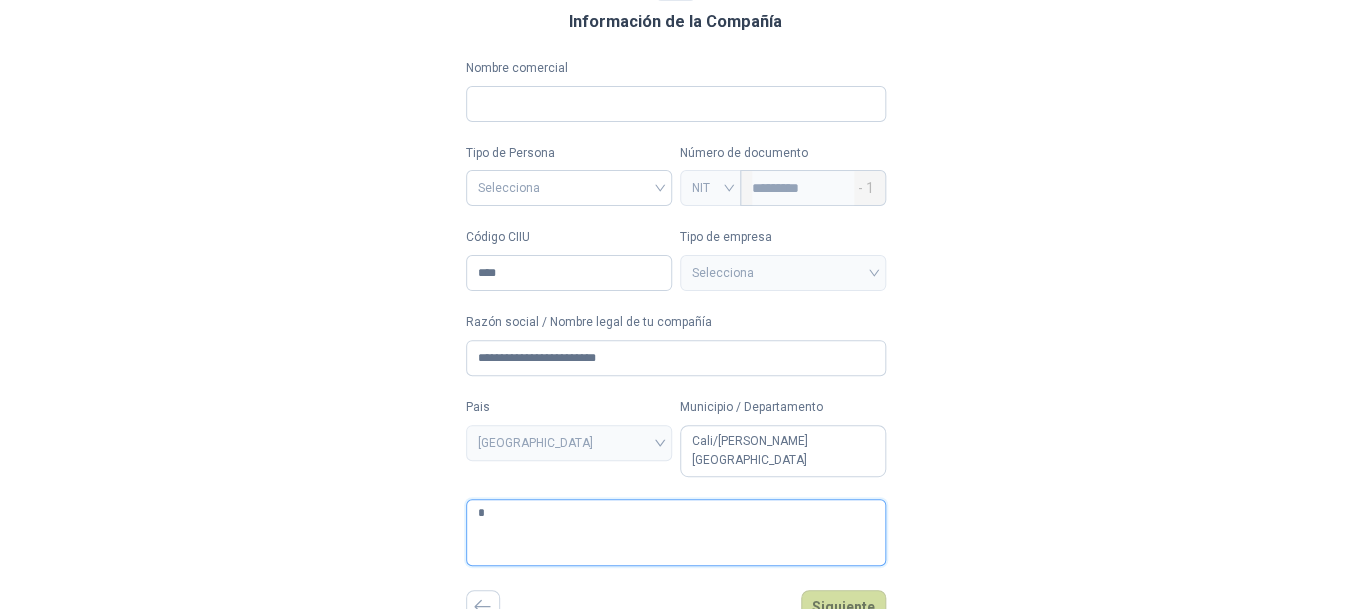 type 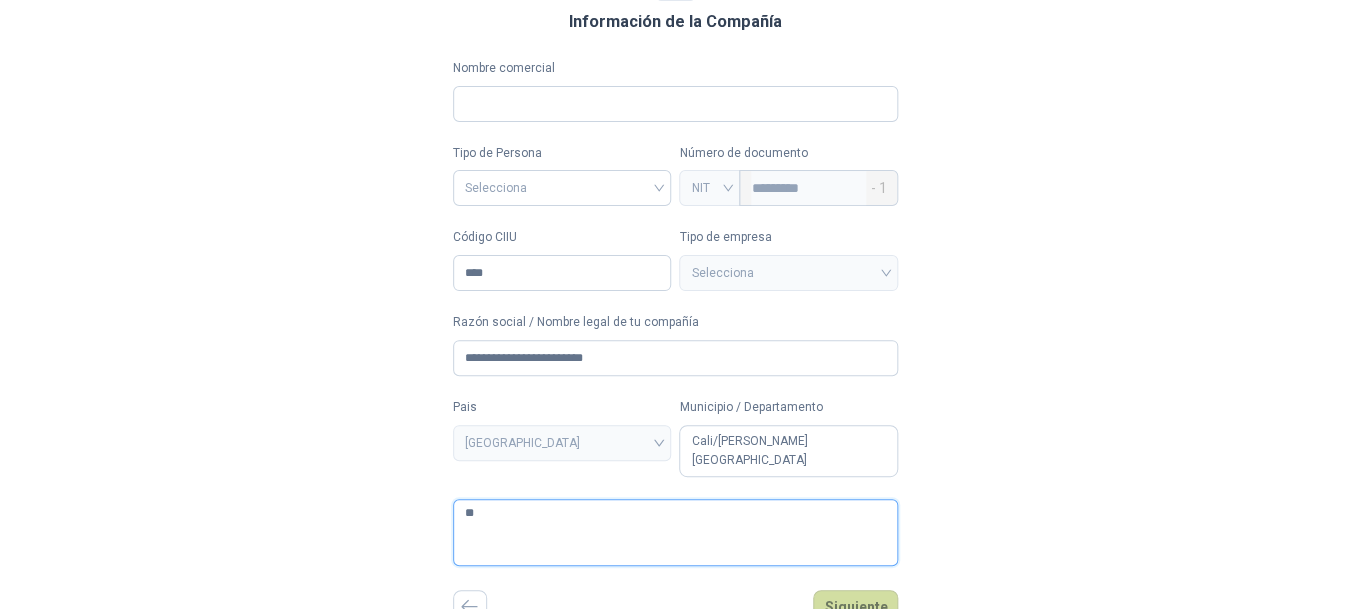 type on "***" 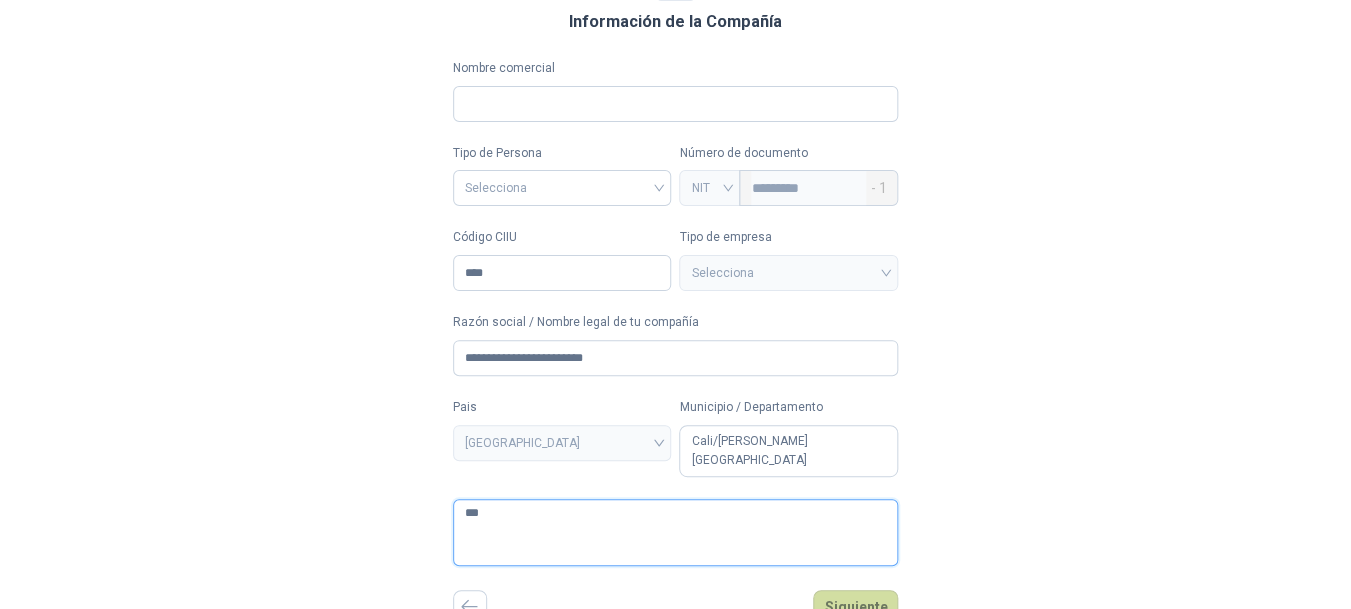 type 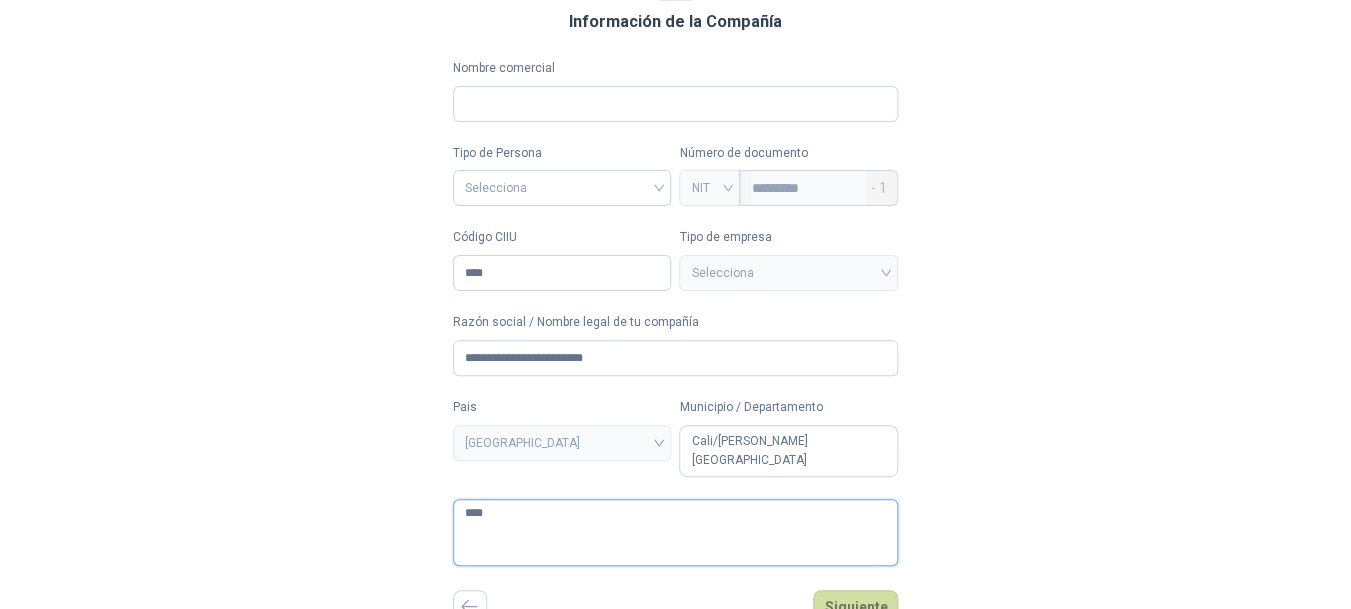 type 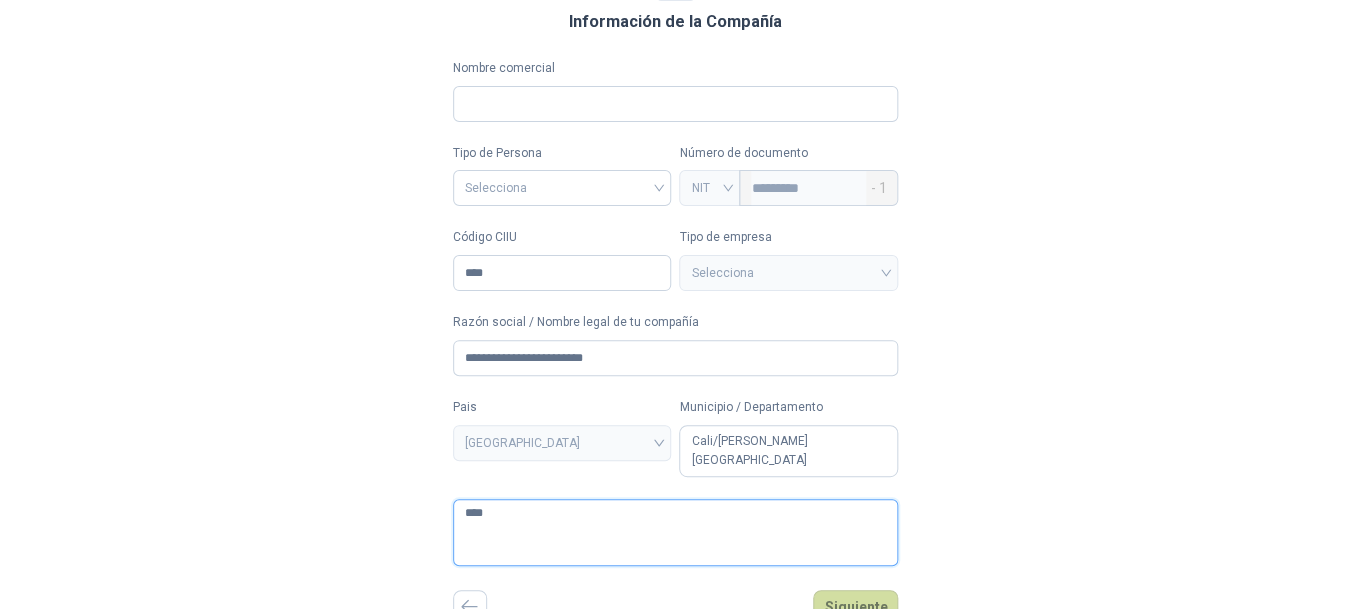 type on "*****" 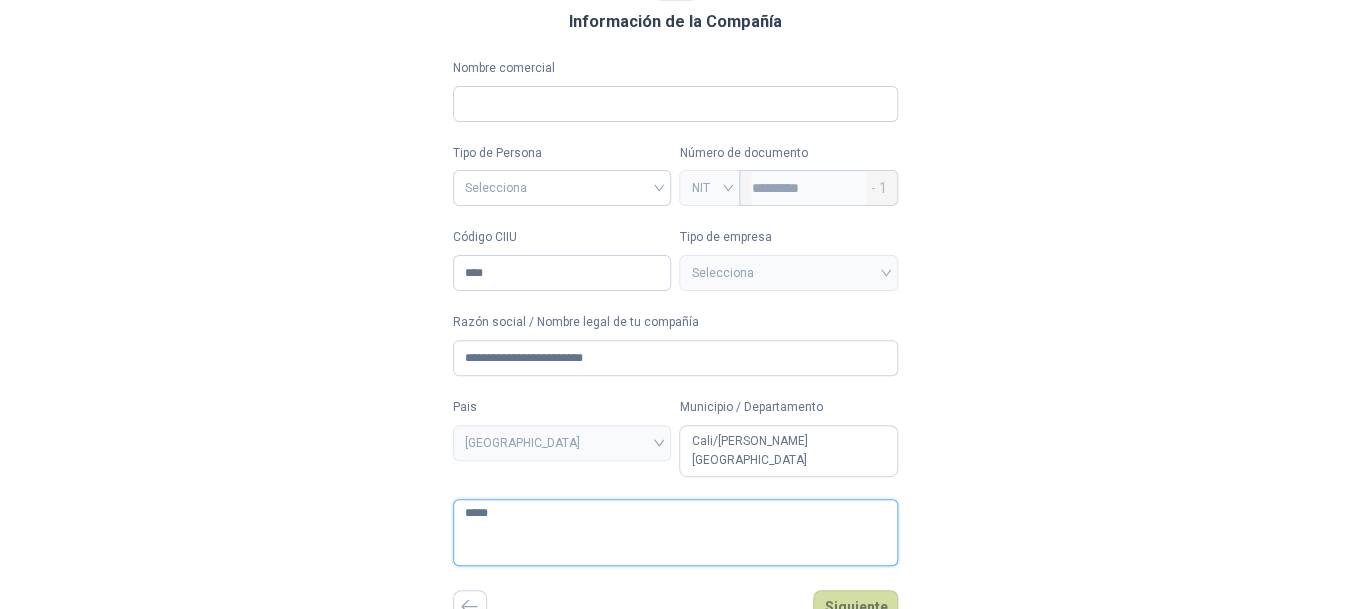 type 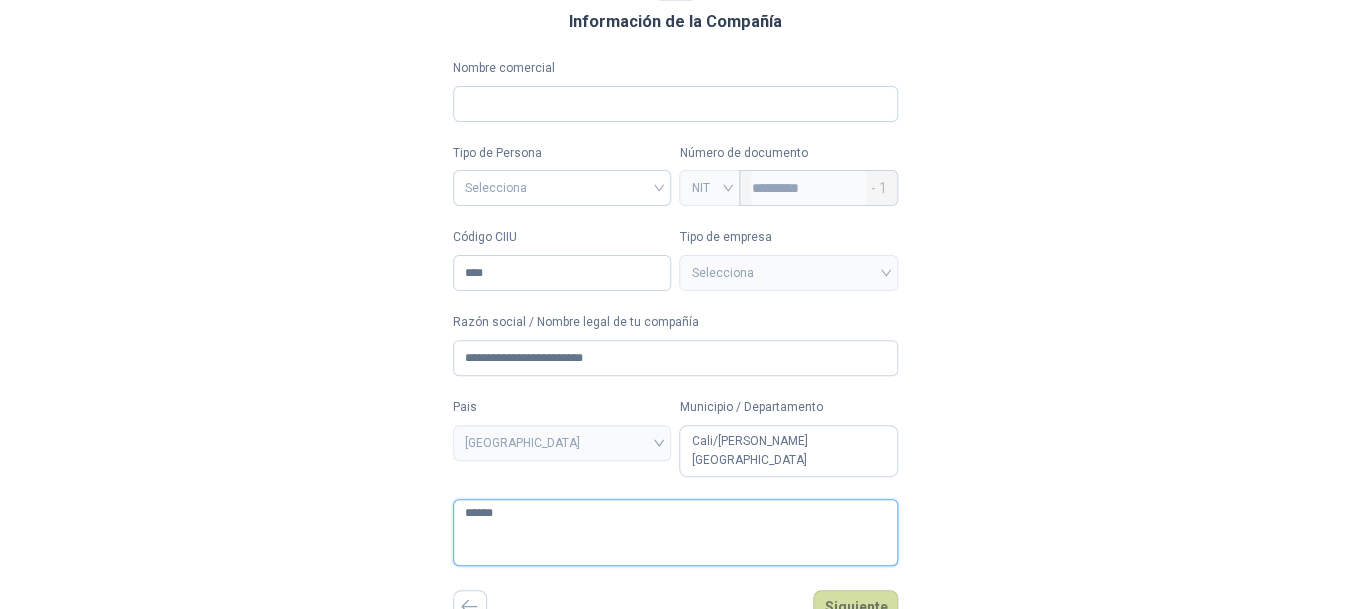 type 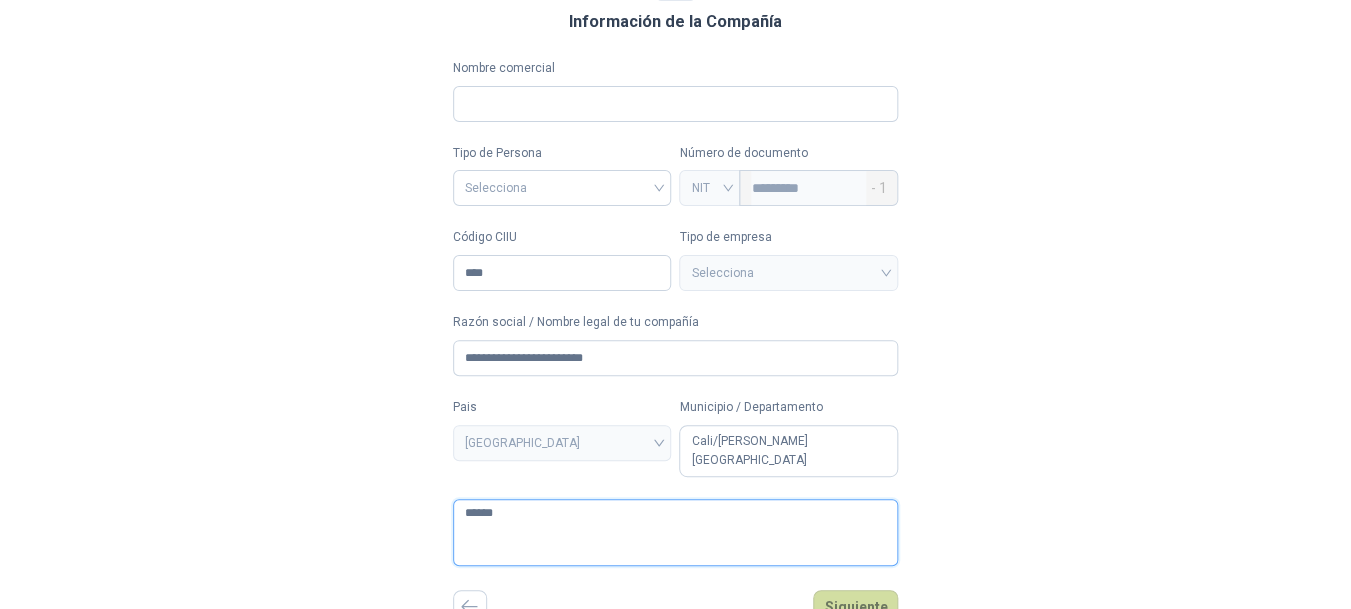 type on "*******" 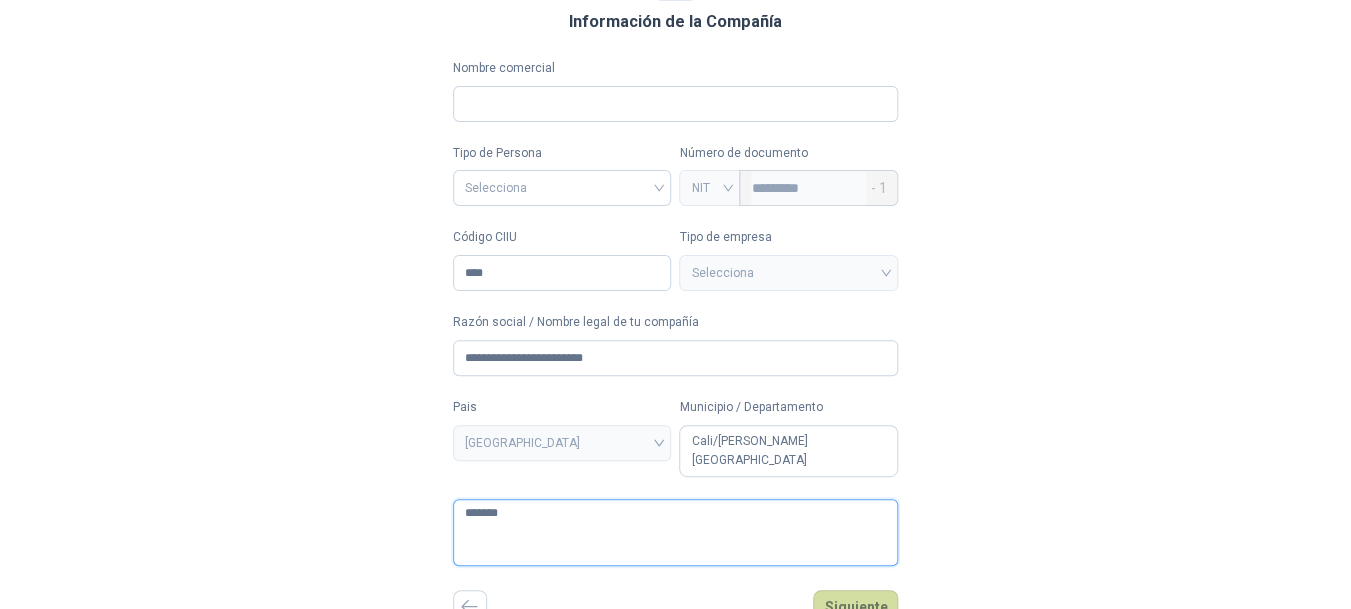 type 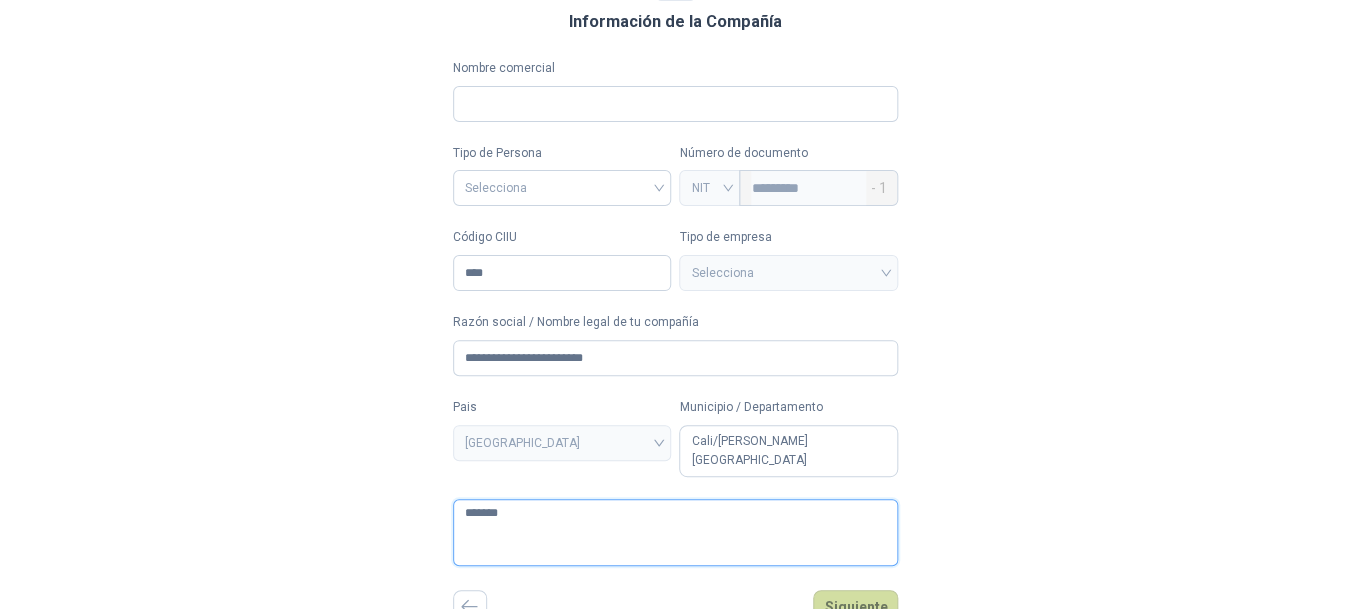 type on "*******" 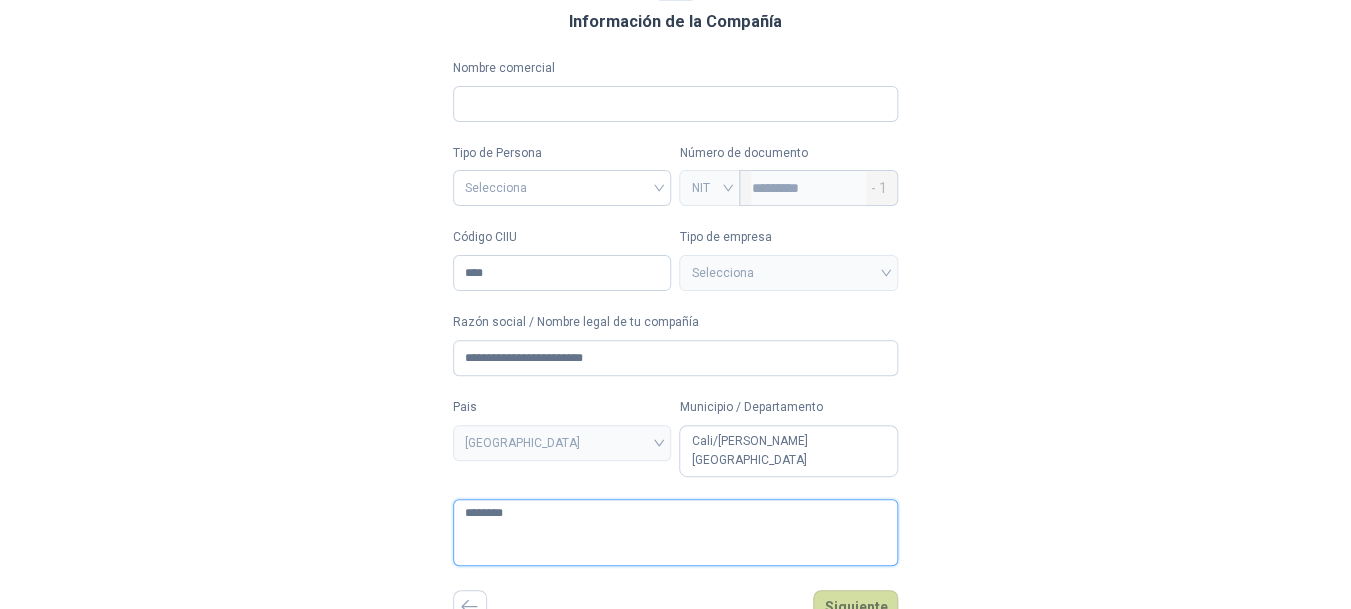 type 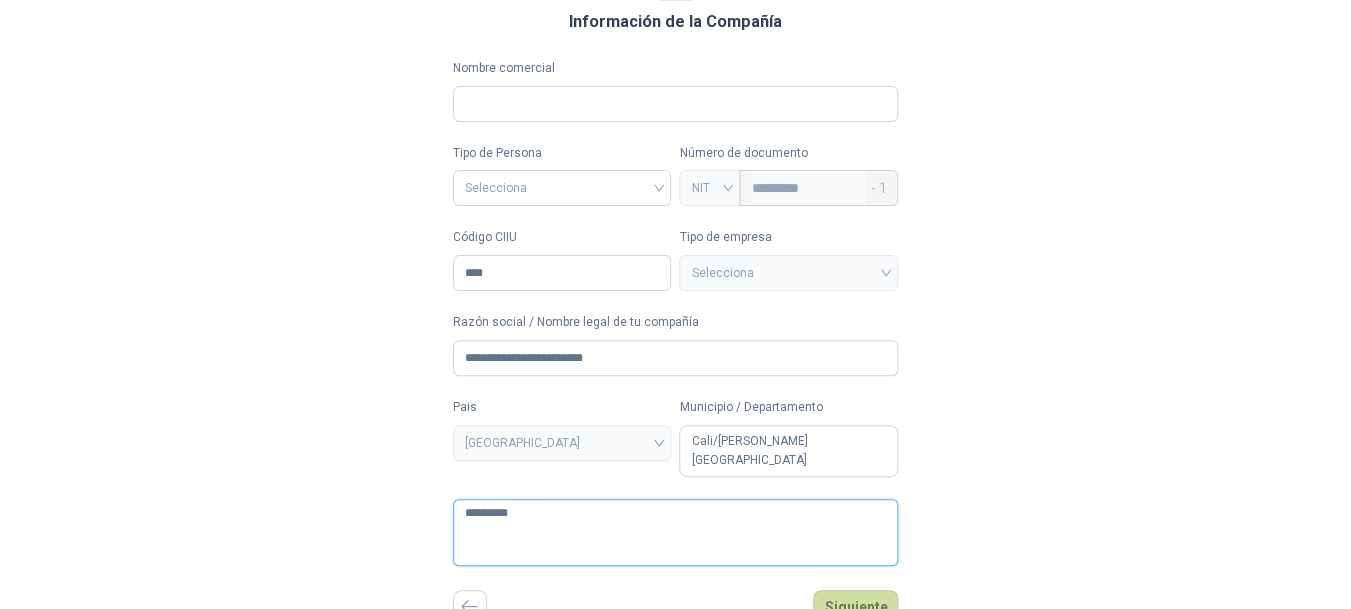 type 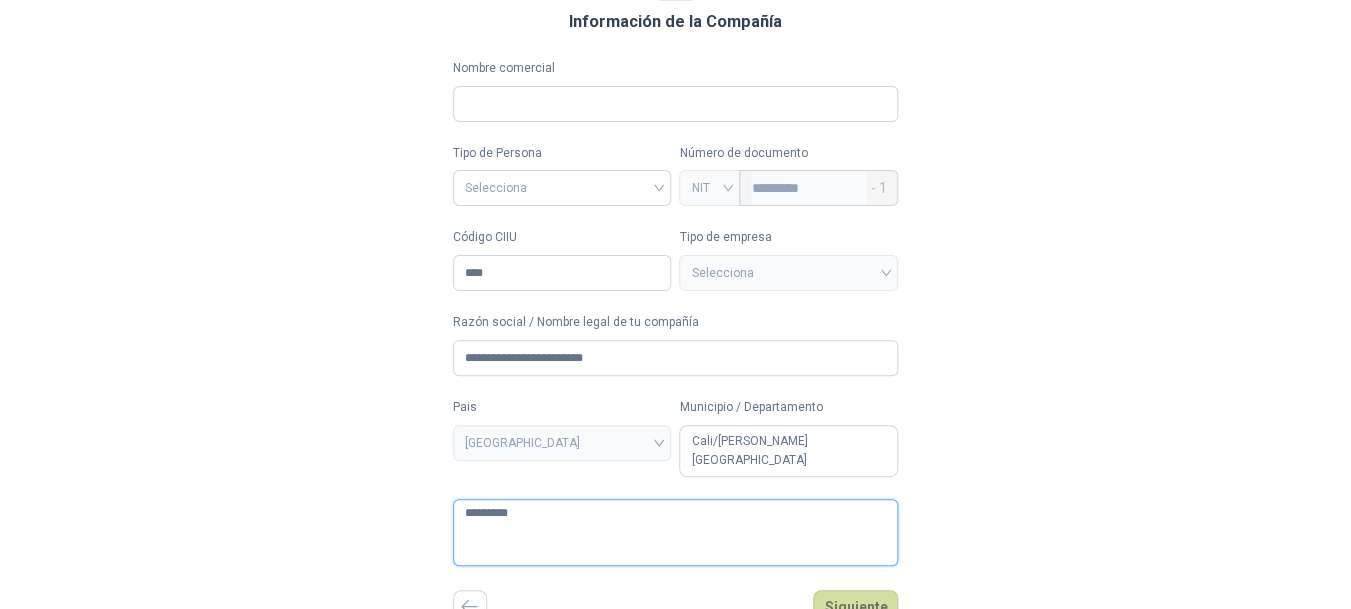 type on "**********" 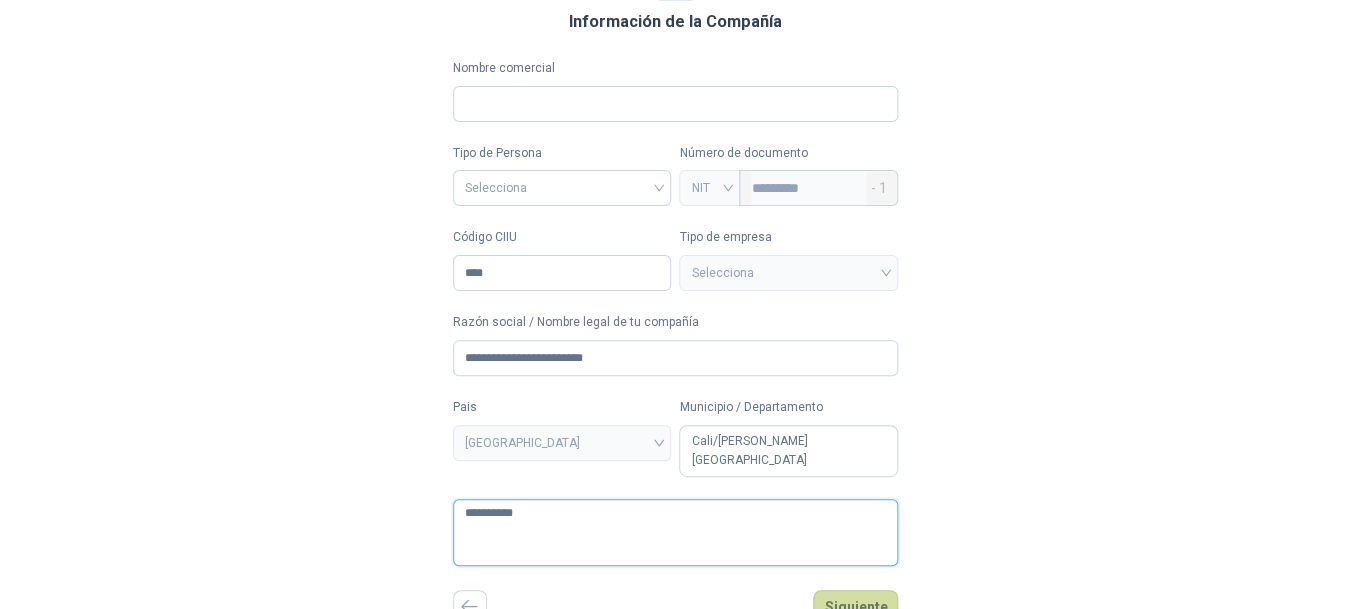 type 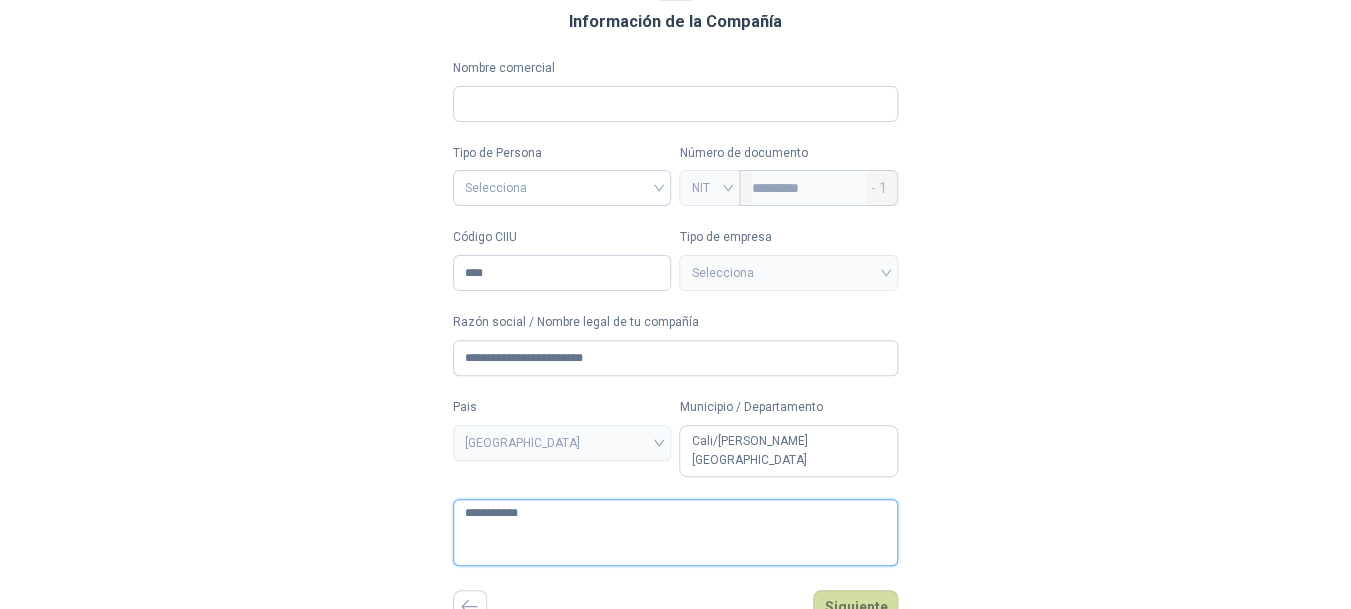 type 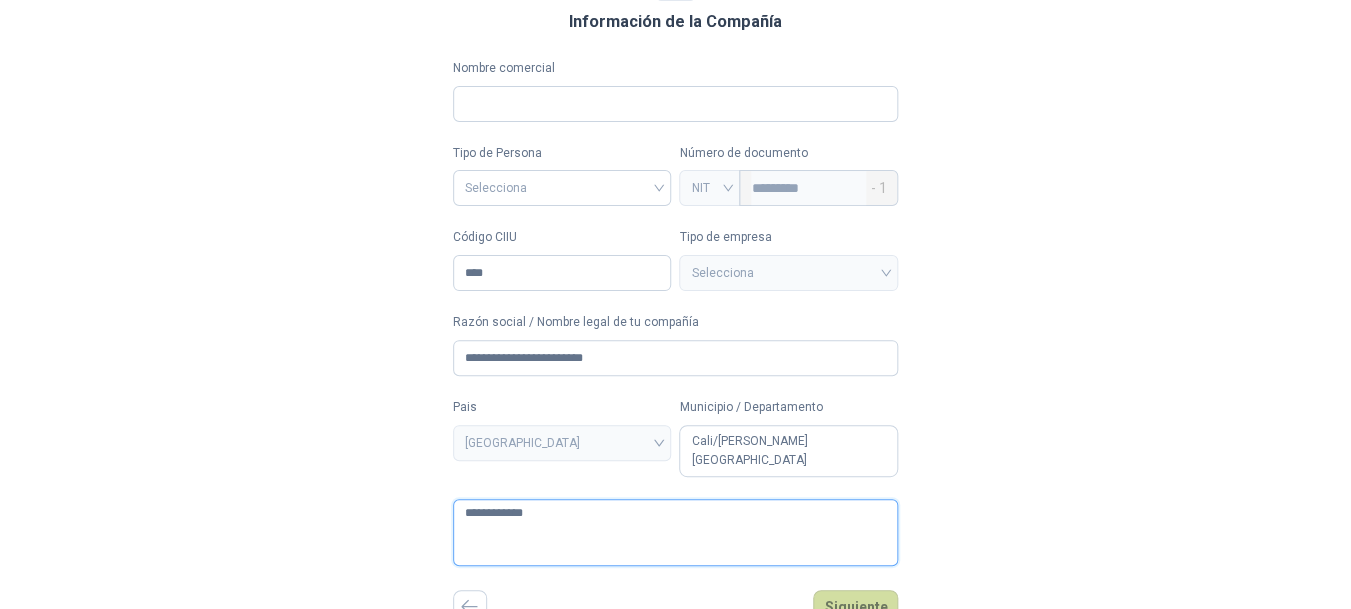 type 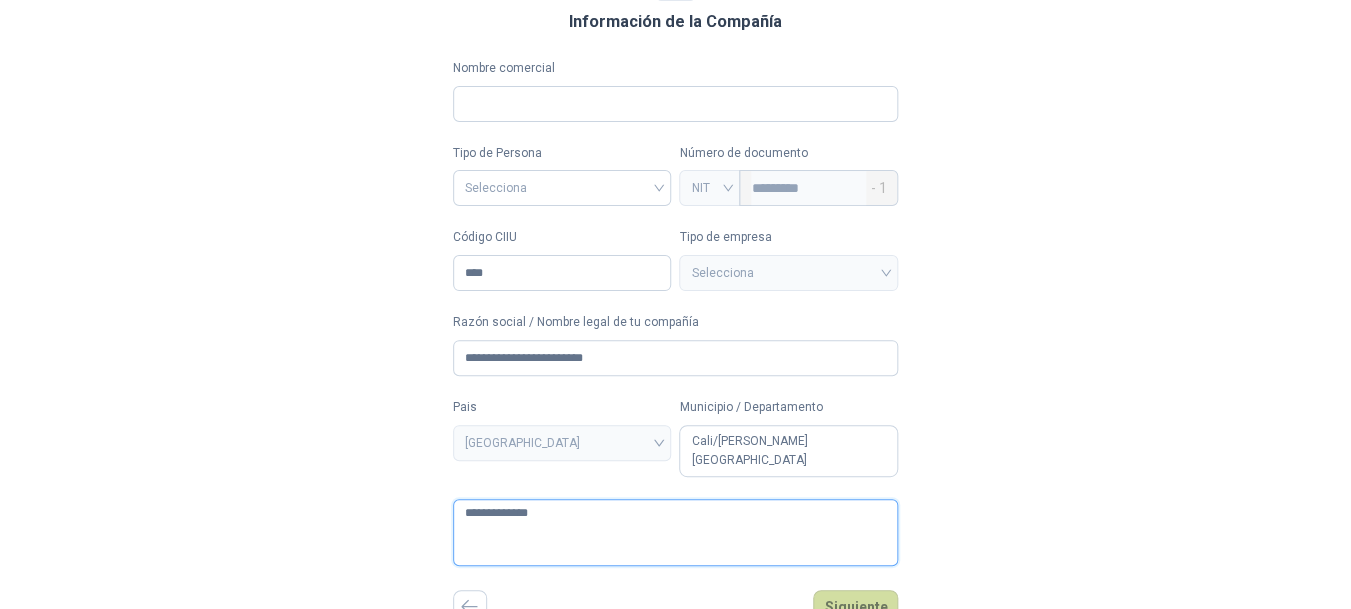 type 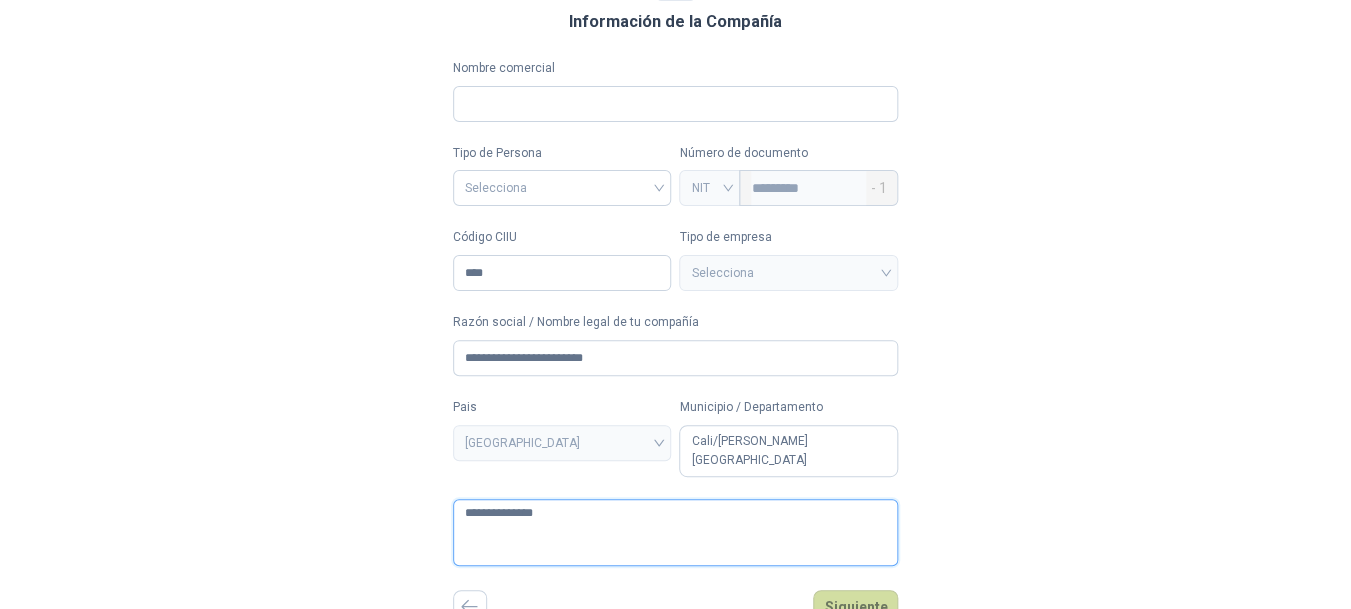 type 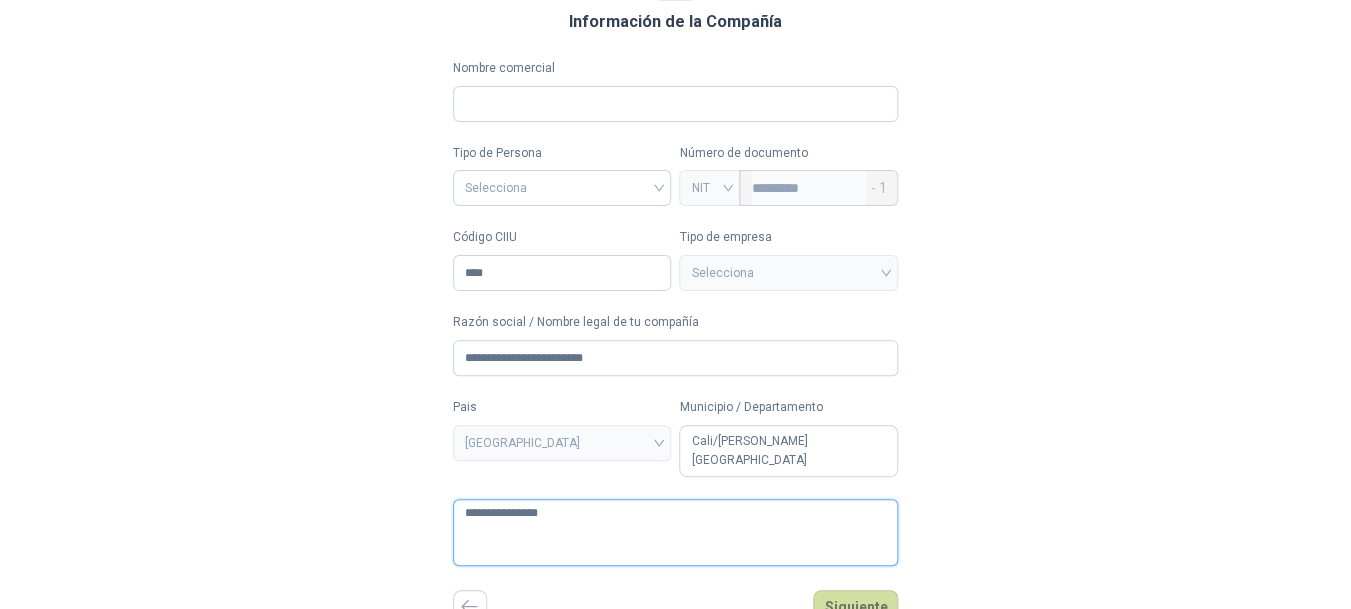 type on "**********" 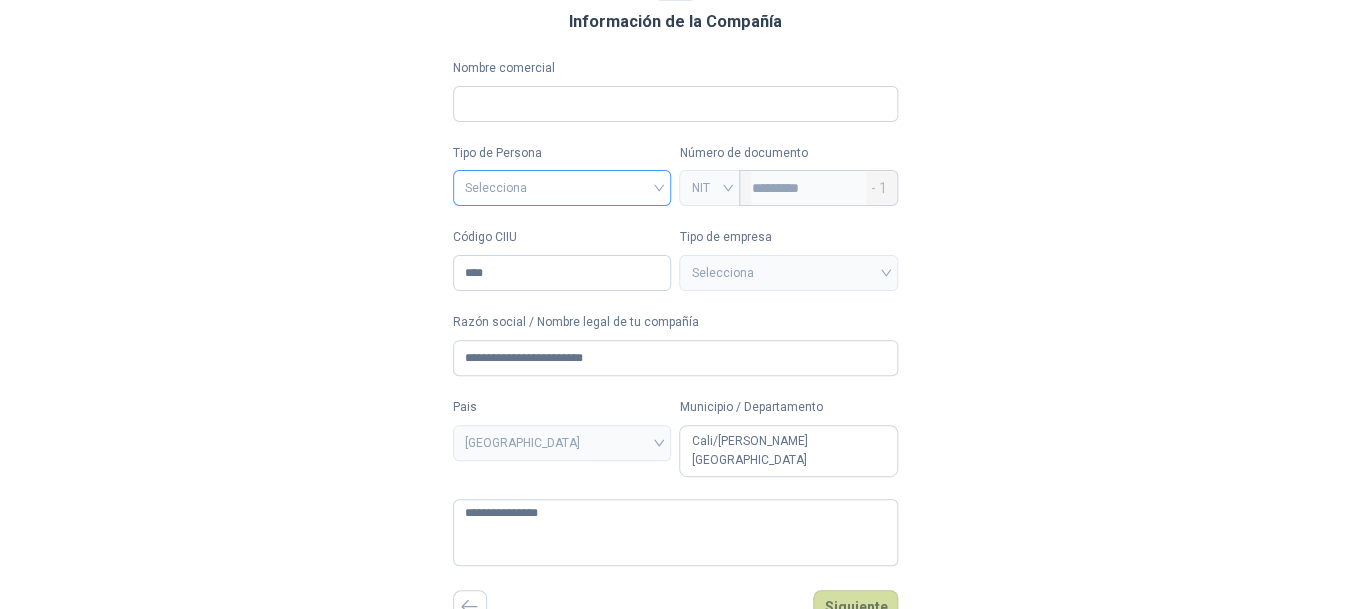 click at bounding box center (562, 186) 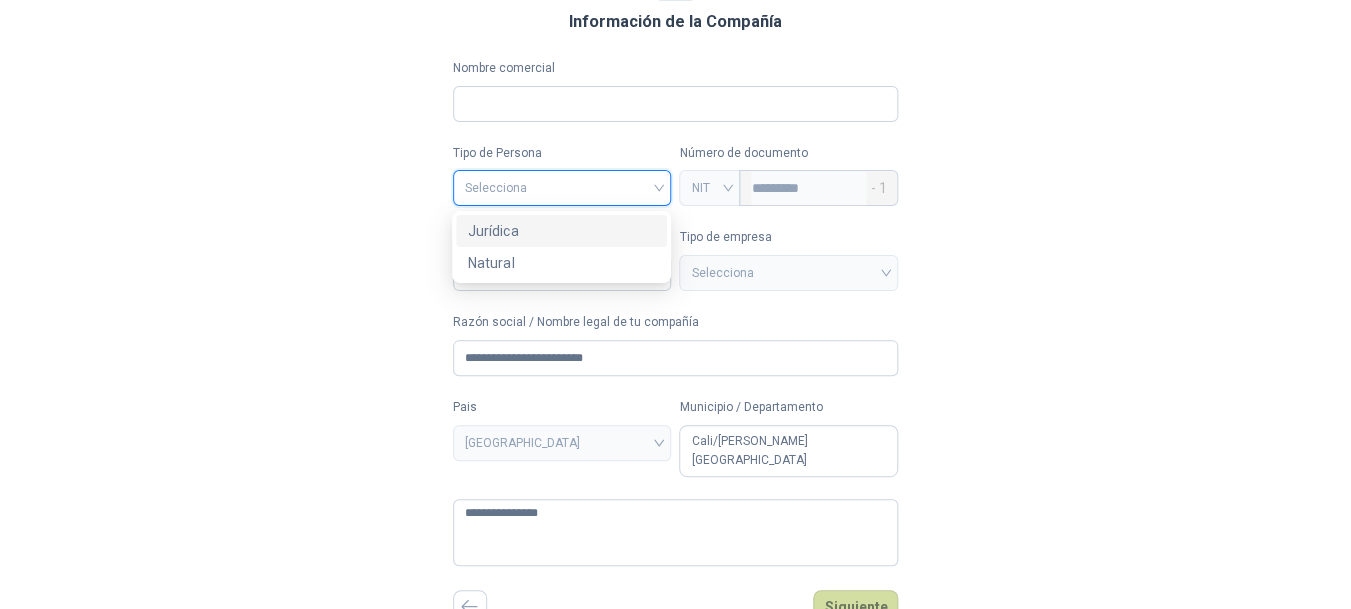 click on "Jurídica" at bounding box center [561, 231] 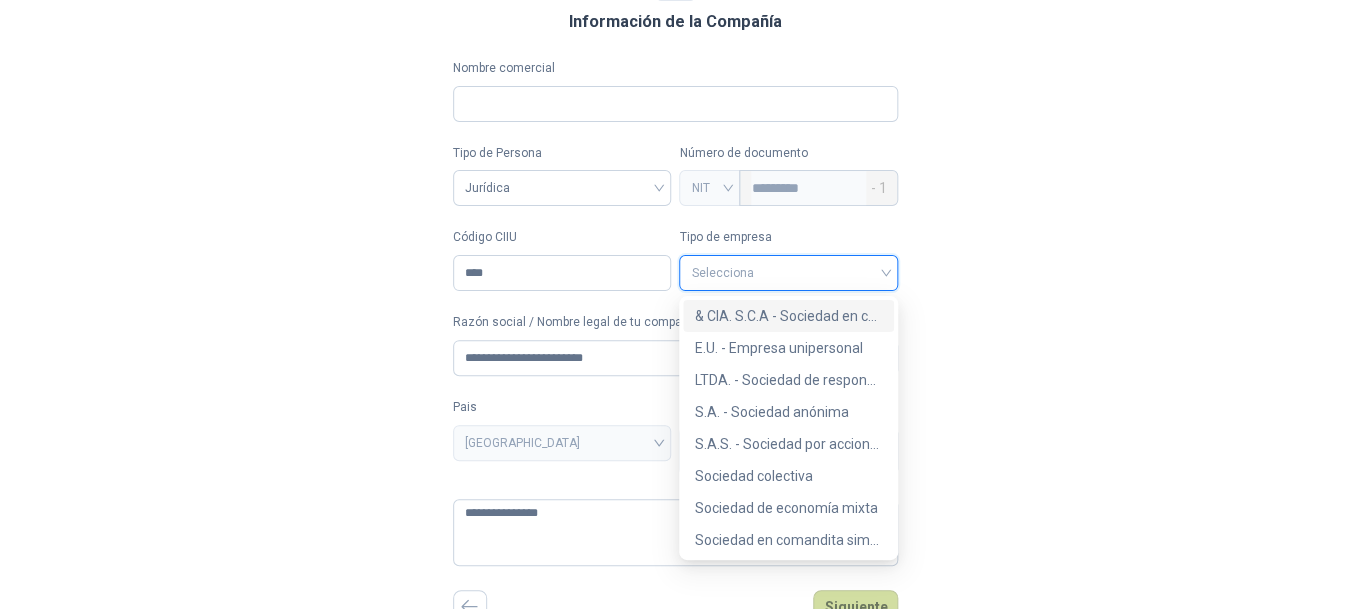 click at bounding box center [788, 271] 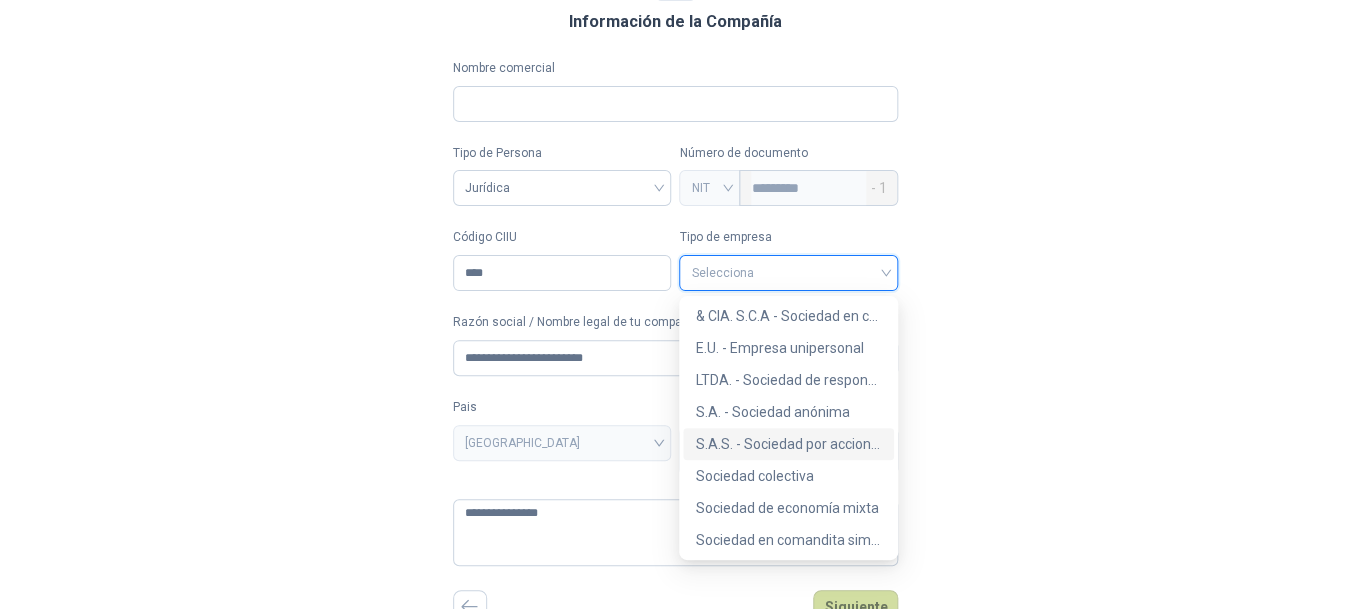 click on "S.A.S. - Sociedad por acciones simplificada" at bounding box center [788, 444] 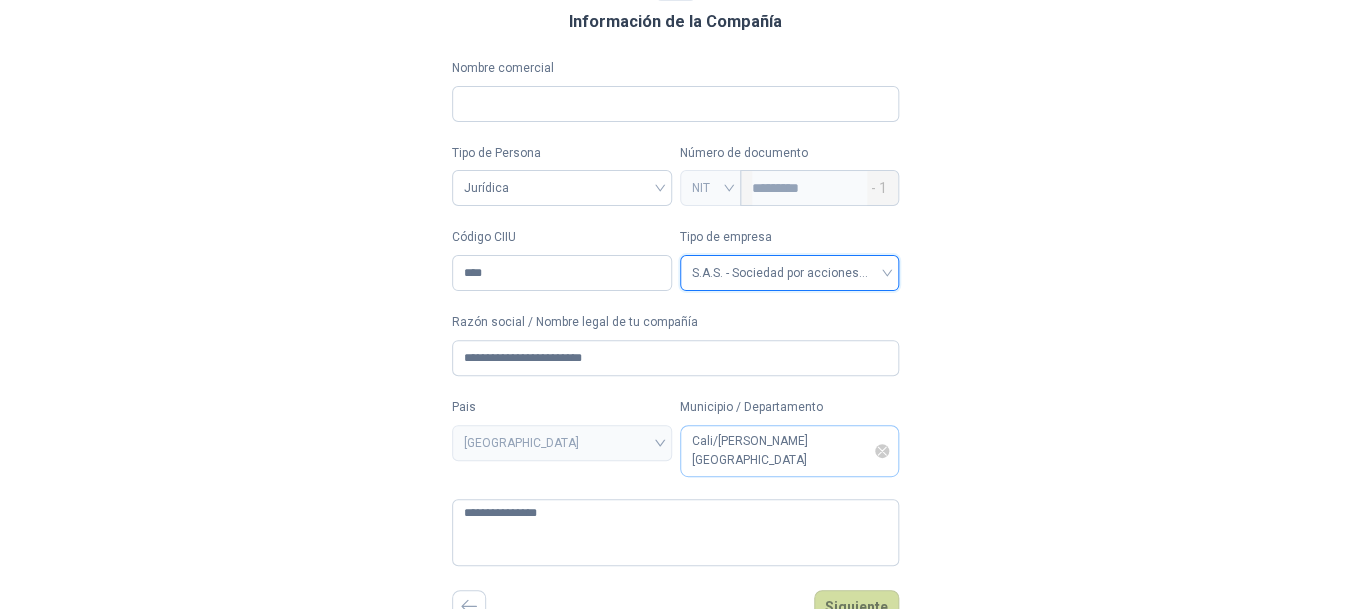 type 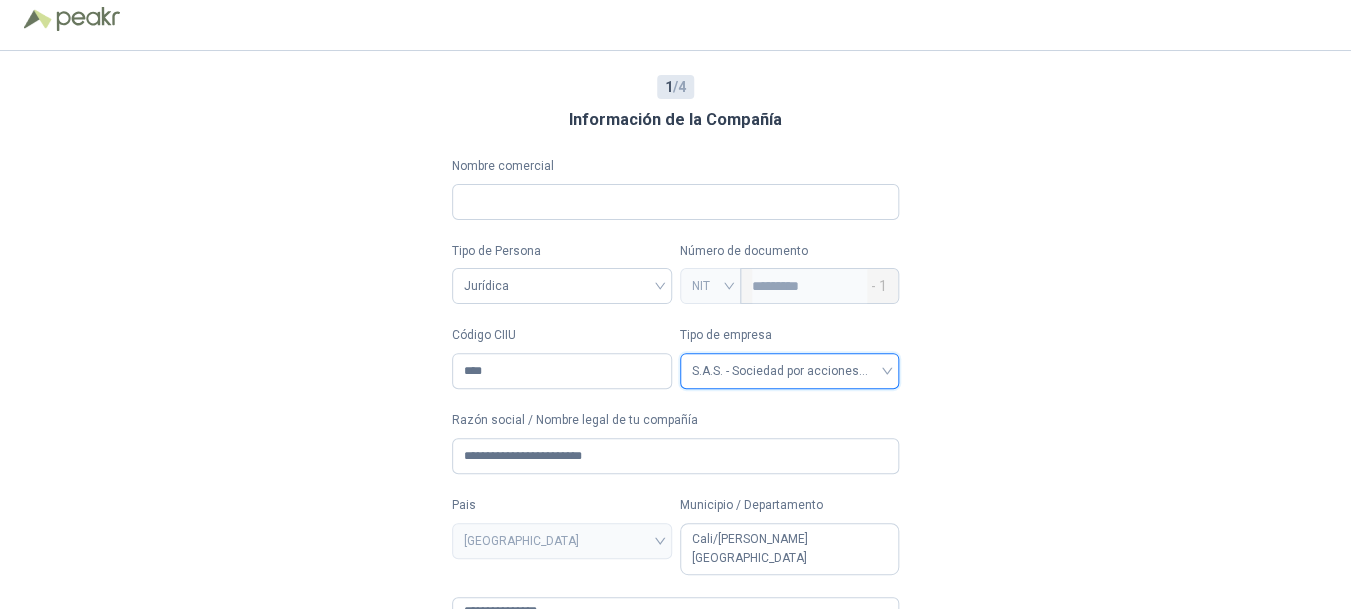 scroll, scrollTop: 0, scrollLeft: 0, axis: both 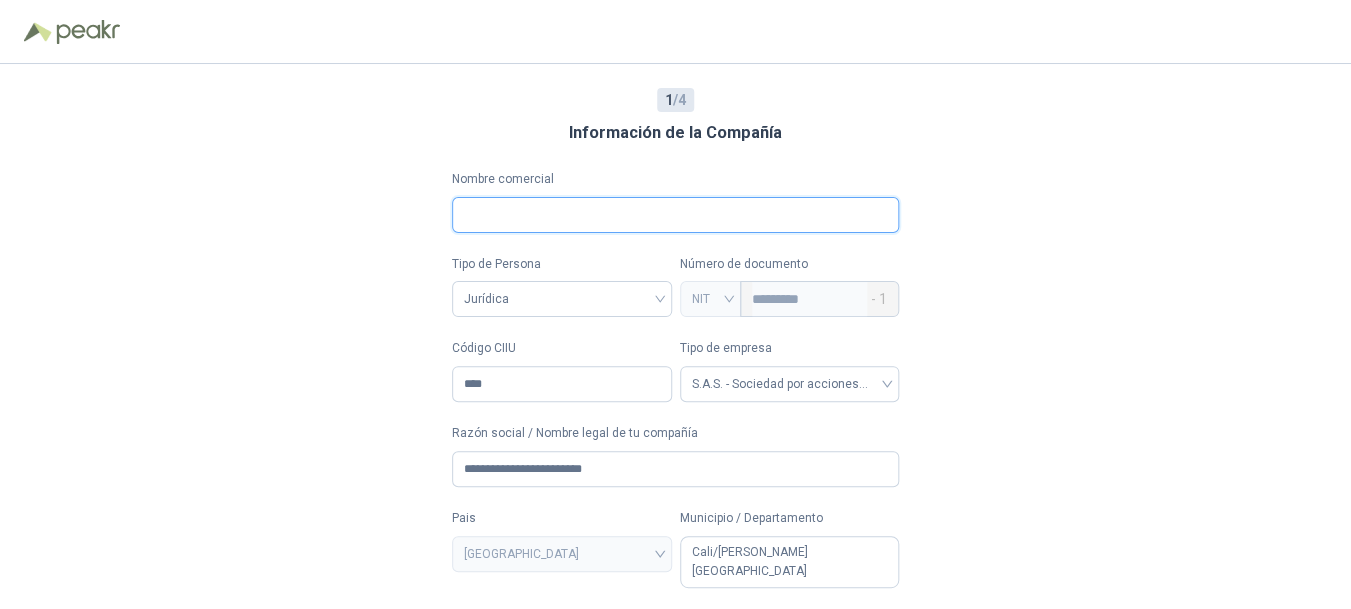 click on "Nombre comercial" at bounding box center (675, 215) 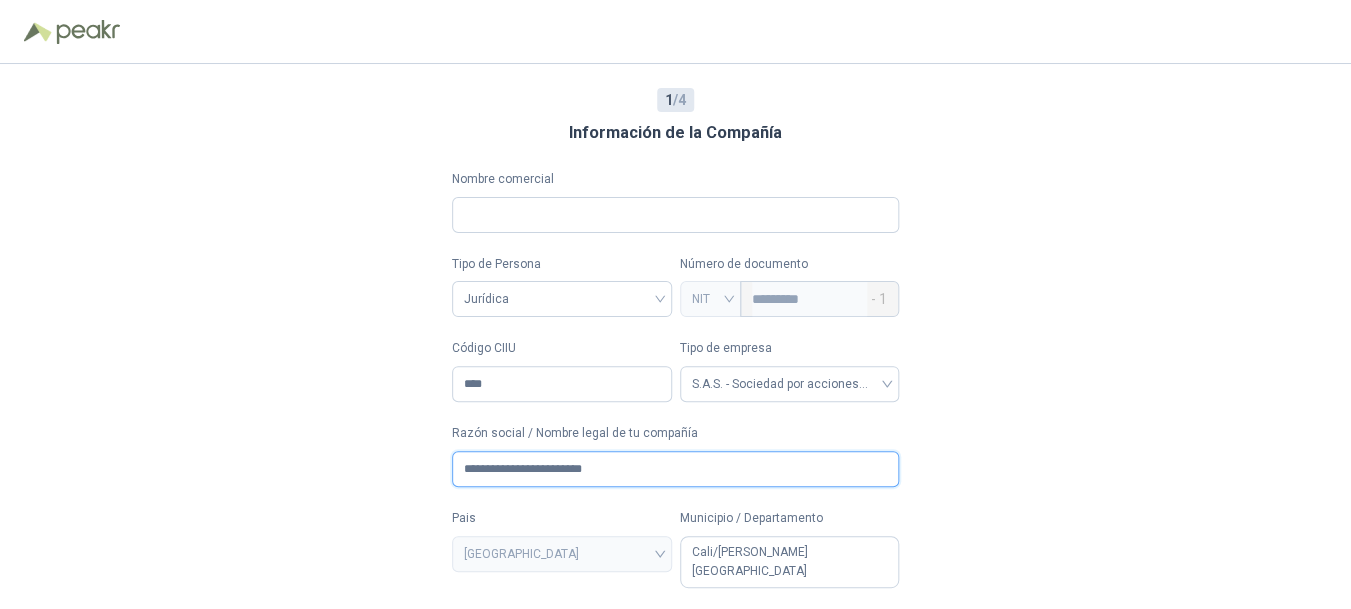 drag, startPoint x: 605, startPoint y: 478, endPoint x: 455, endPoint y: 467, distance: 150.40279 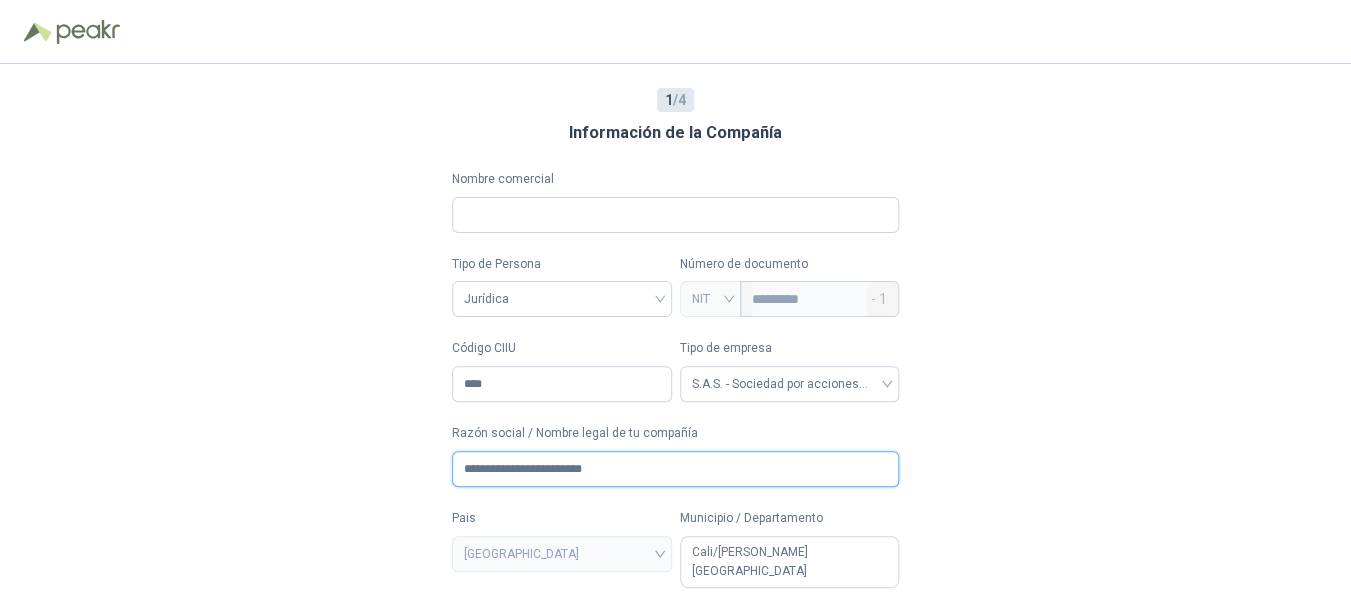 click on "**********" at bounding box center (675, 469) 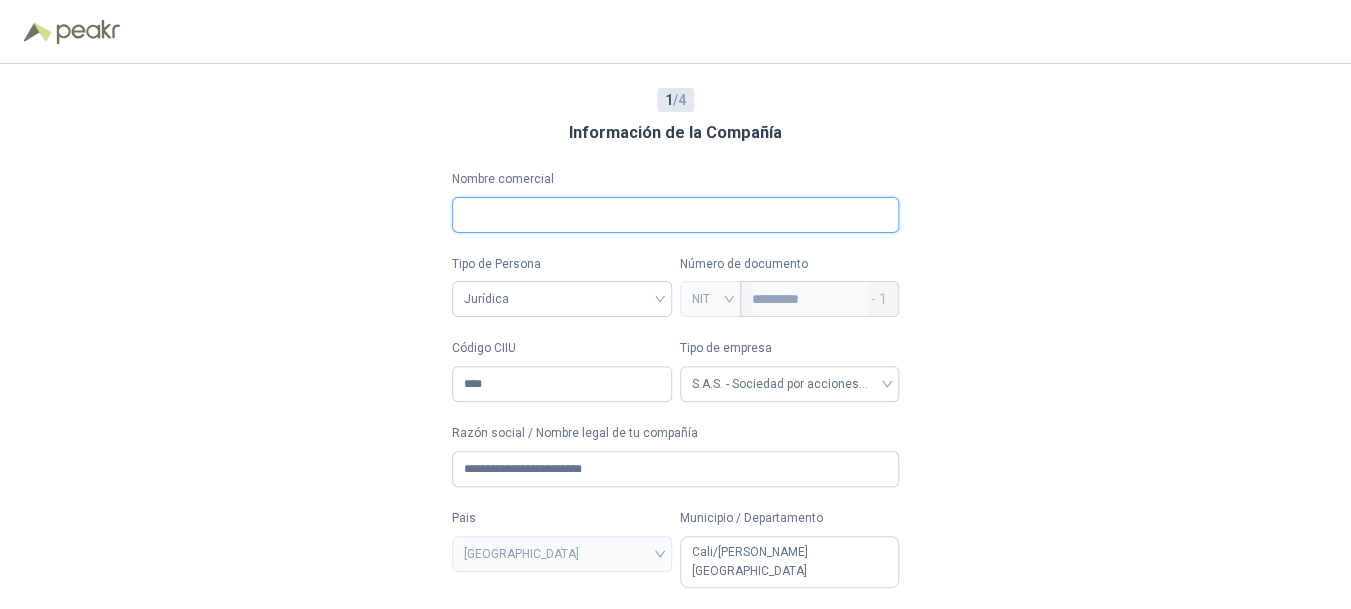 click on "Nombre comercial" at bounding box center [675, 215] 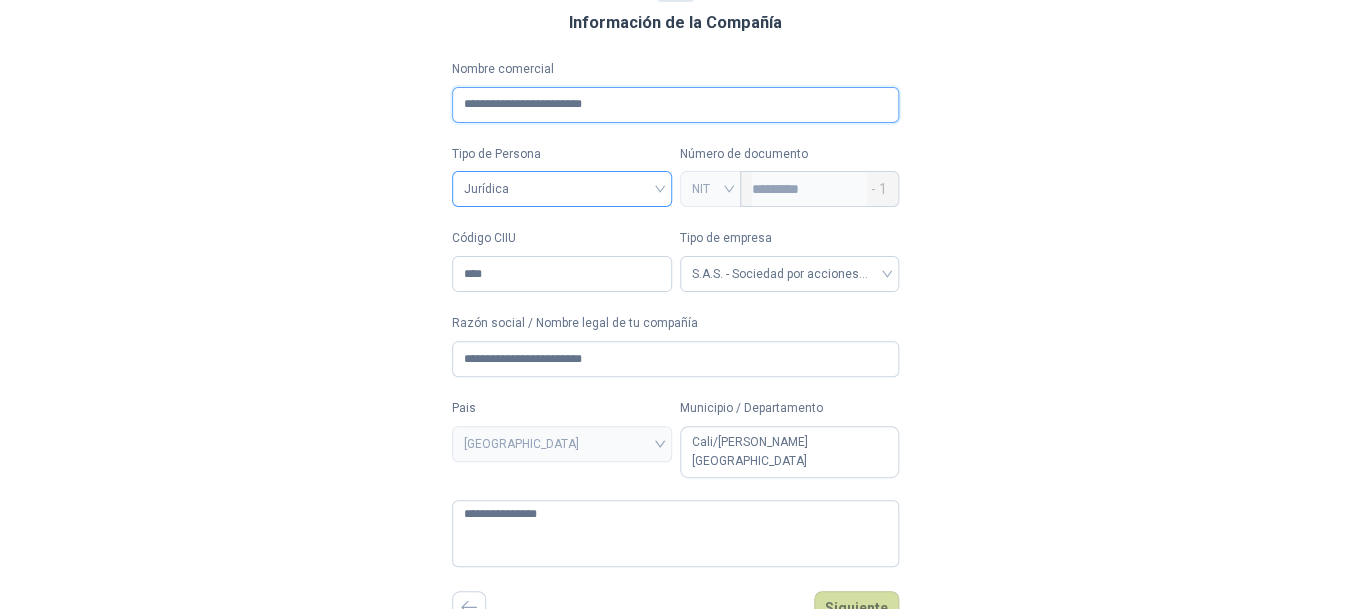 scroll, scrollTop: 111, scrollLeft: 0, axis: vertical 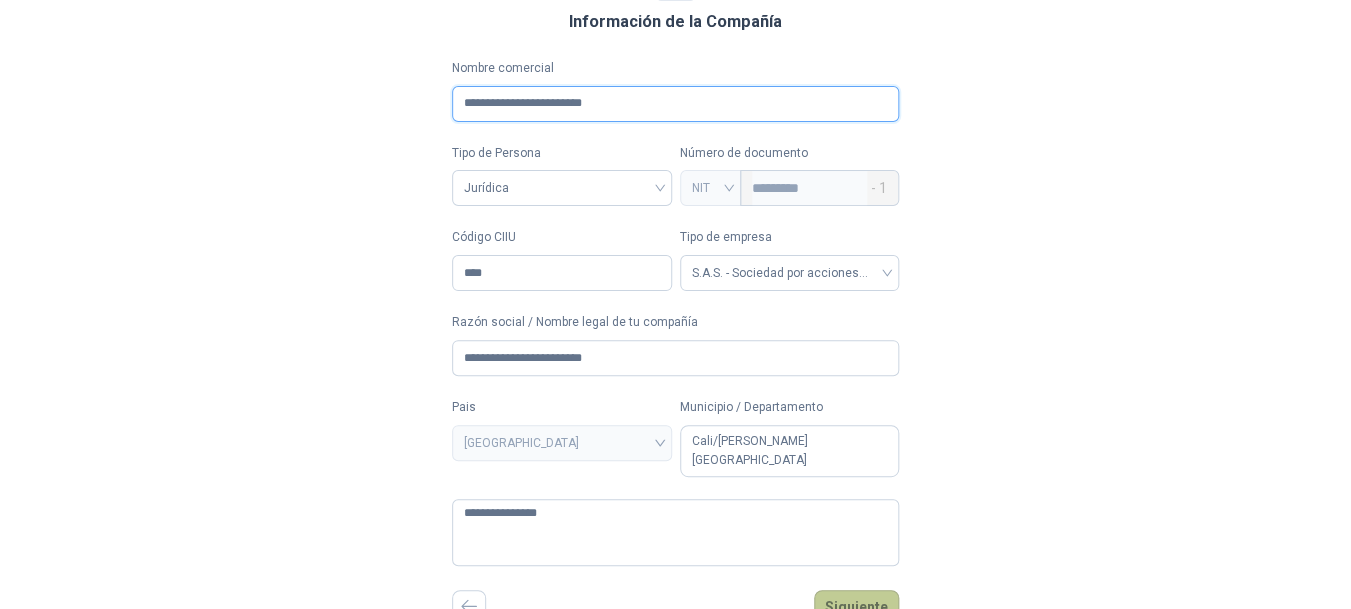 type on "**********" 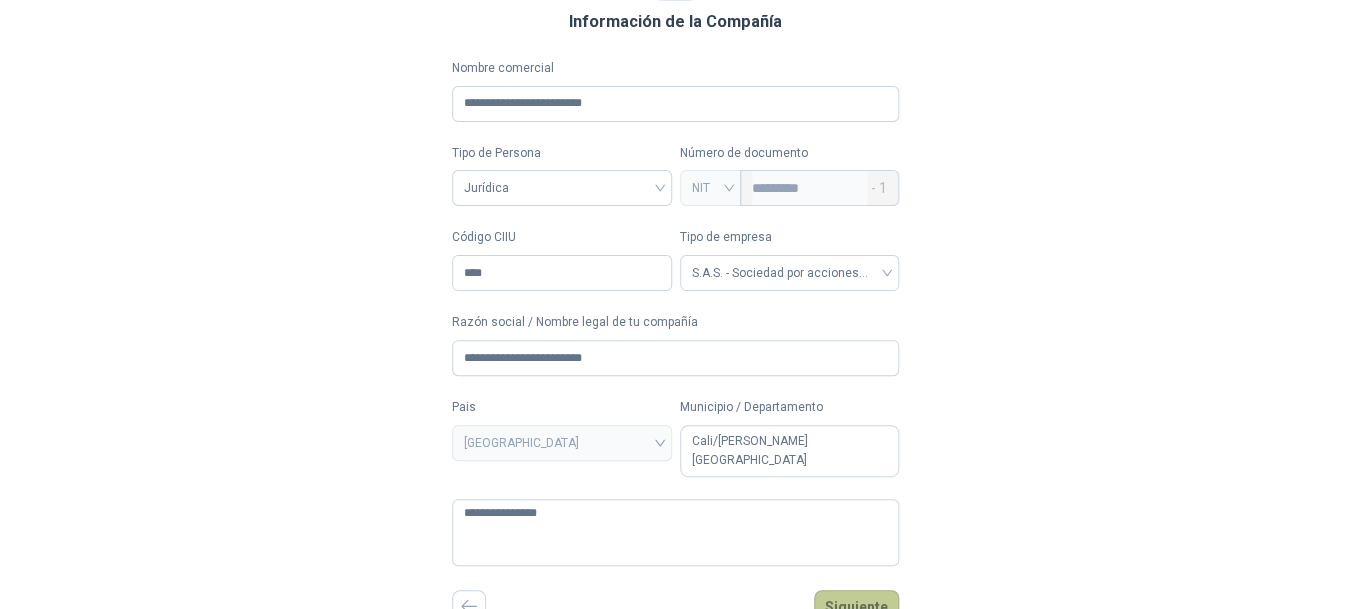 click on "Siguiente" at bounding box center [856, 607] 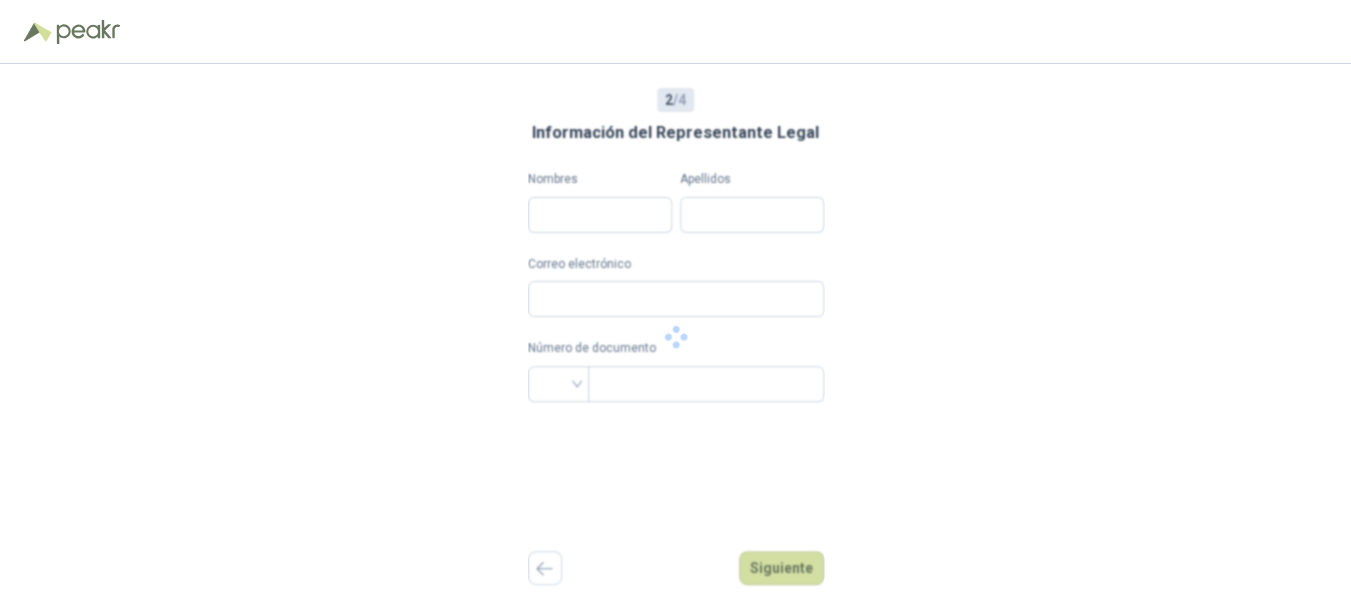 scroll, scrollTop: 0, scrollLeft: 0, axis: both 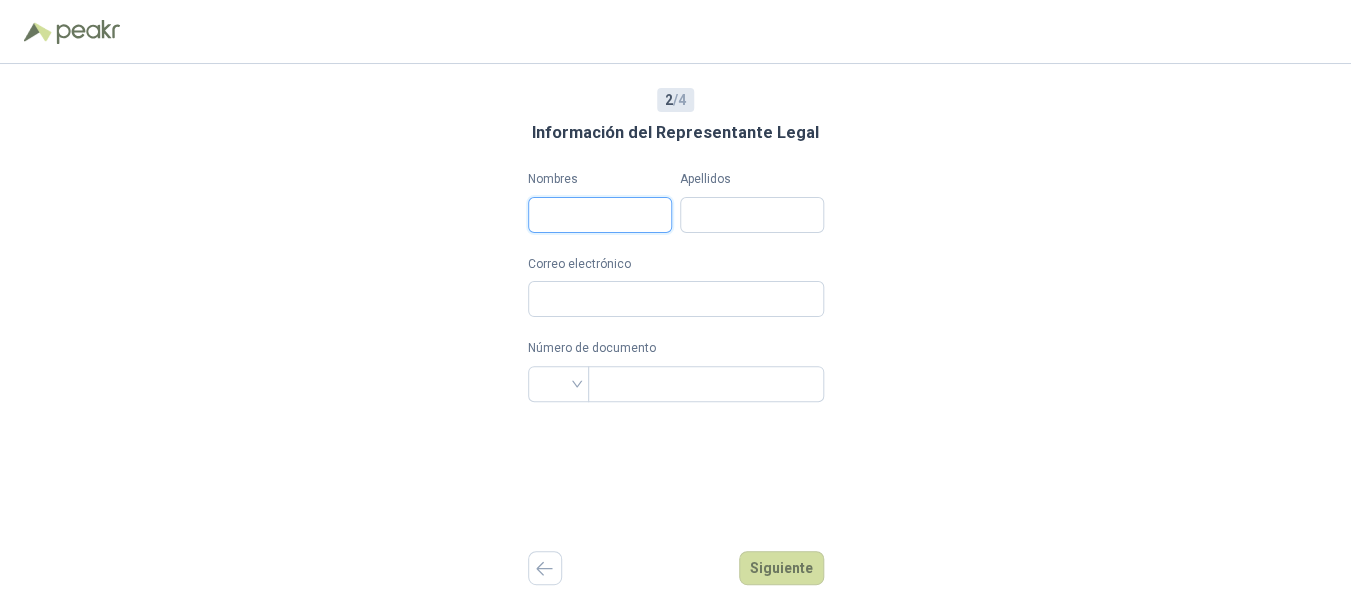 click on "Nombres" at bounding box center [600, 215] 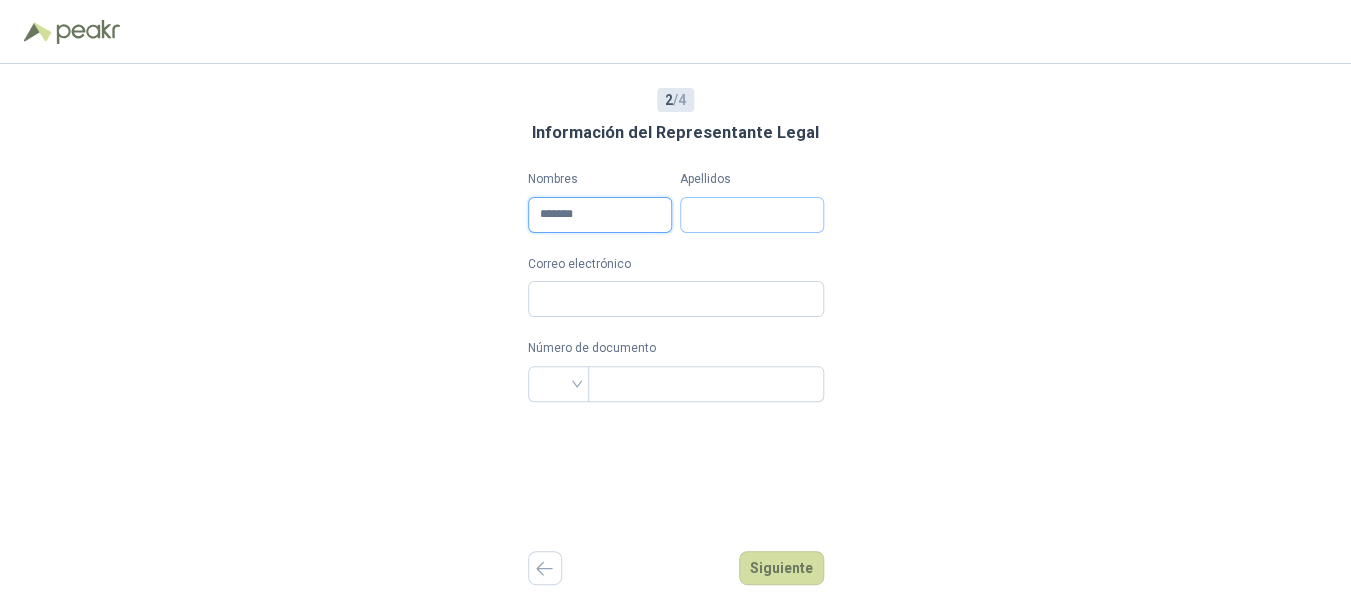 type on "******" 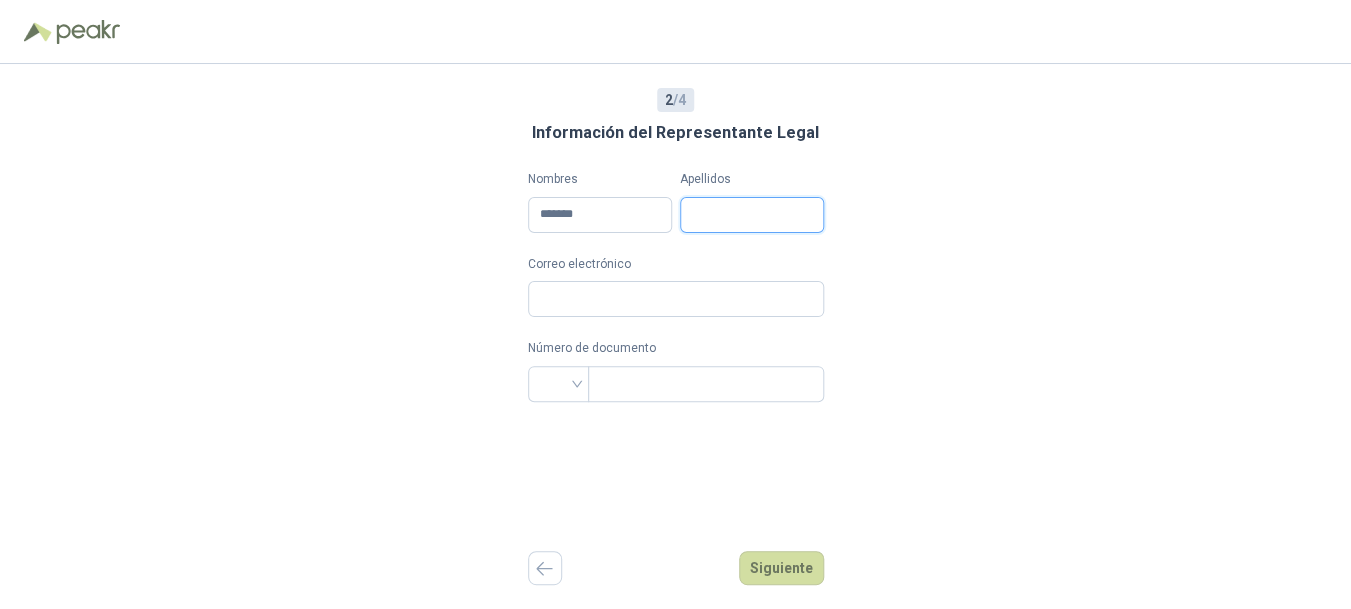 click on "Apellidos" at bounding box center (752, 215) 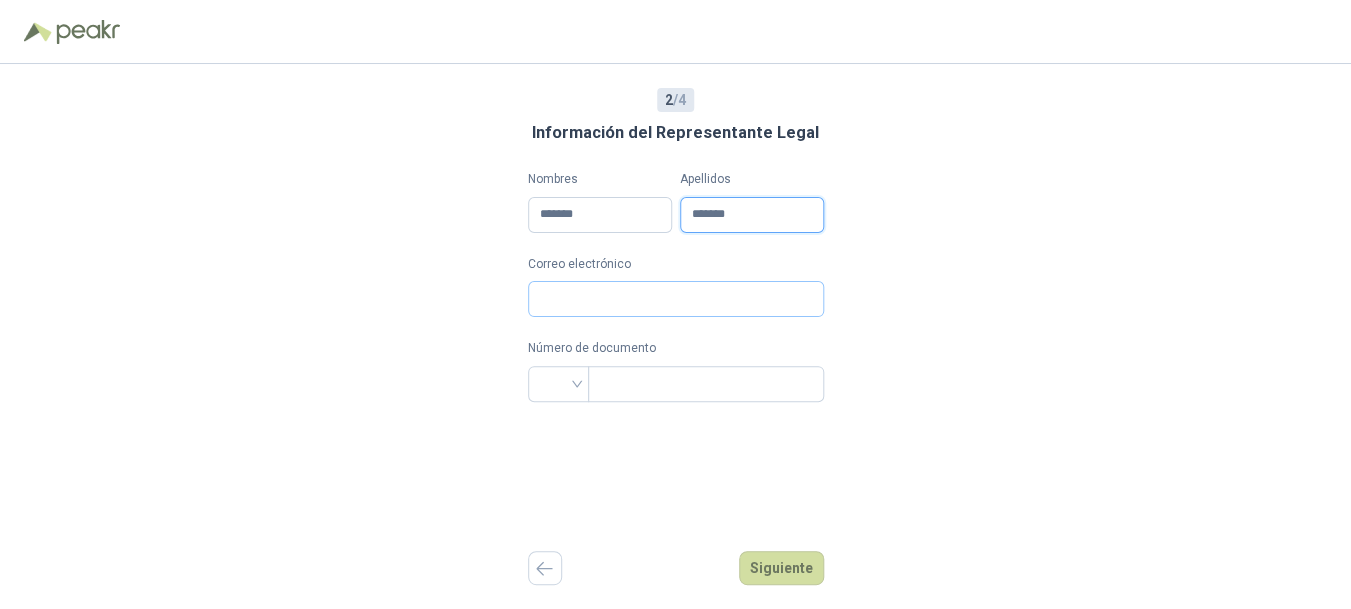 type on "*******" 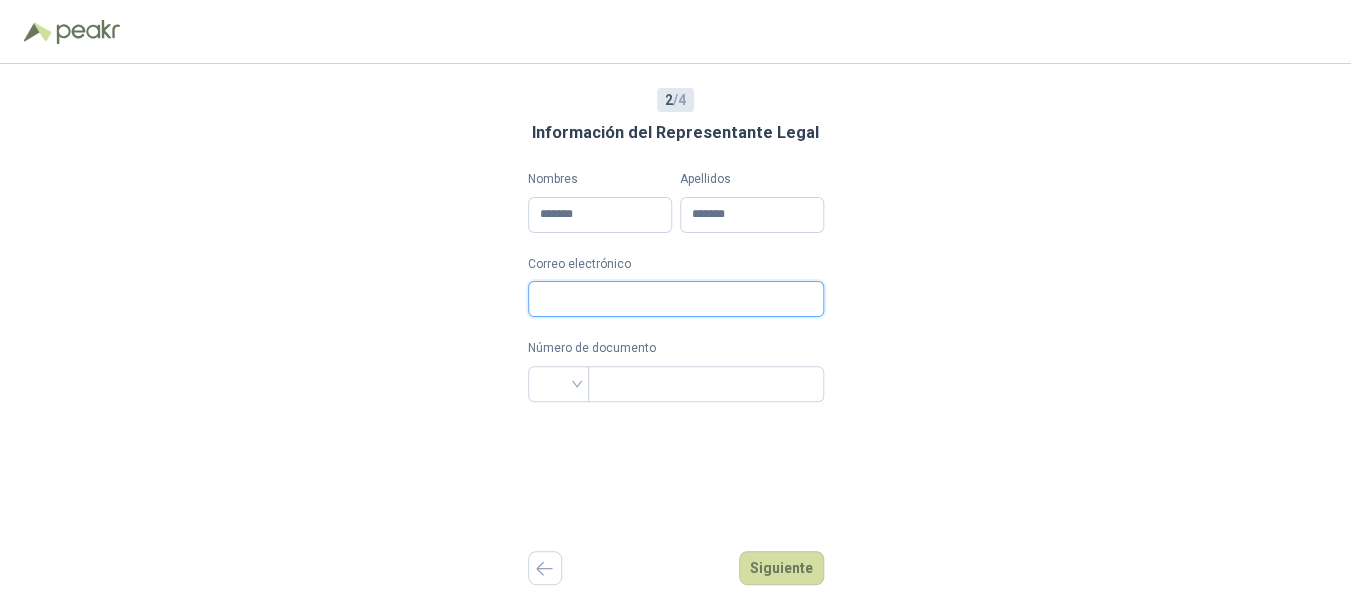 click on "Correo electrónico" at bounding box center [676, 299] 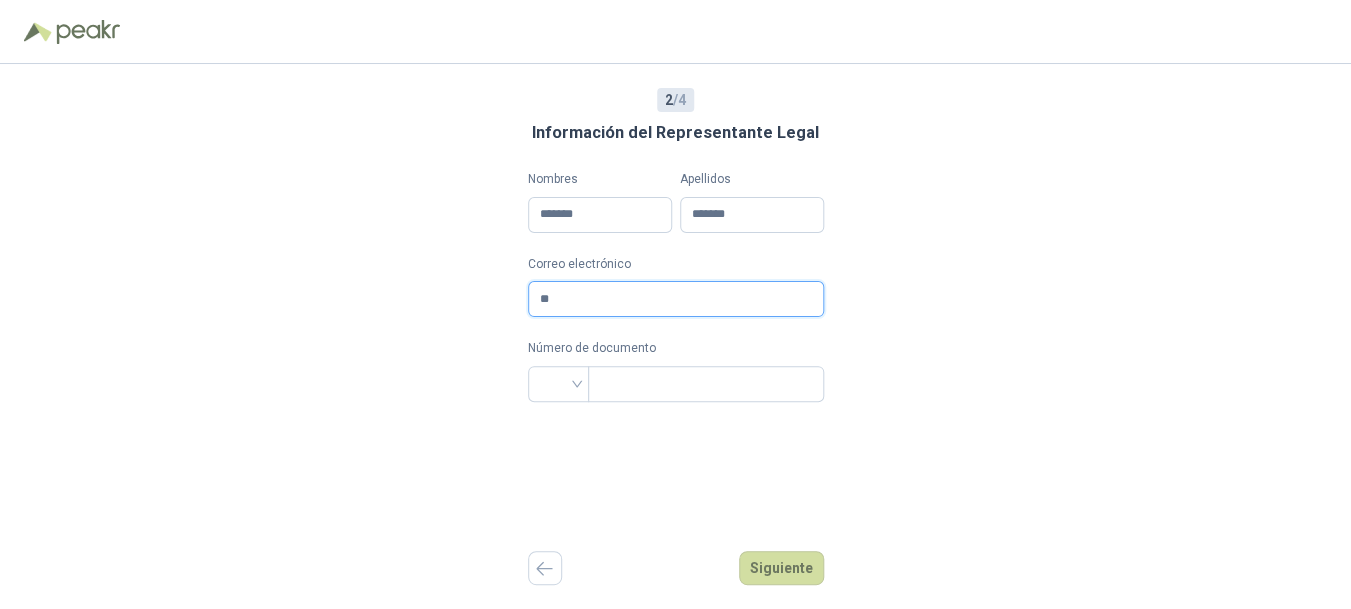 type on "*" 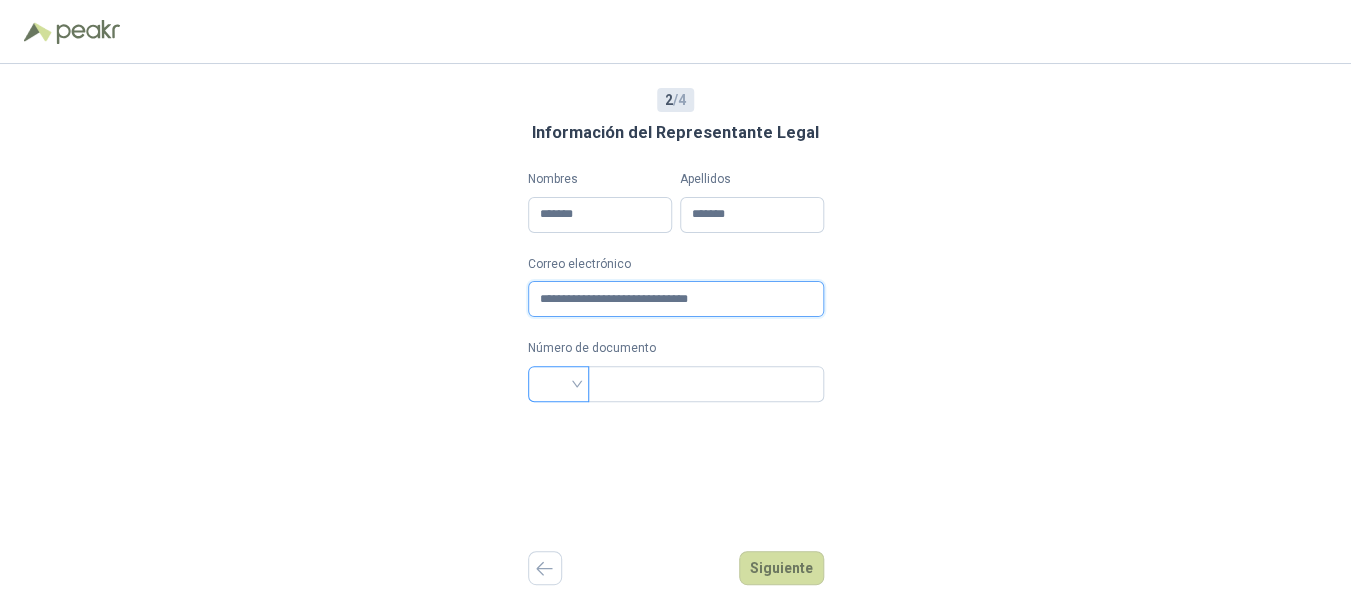 type on "**********" 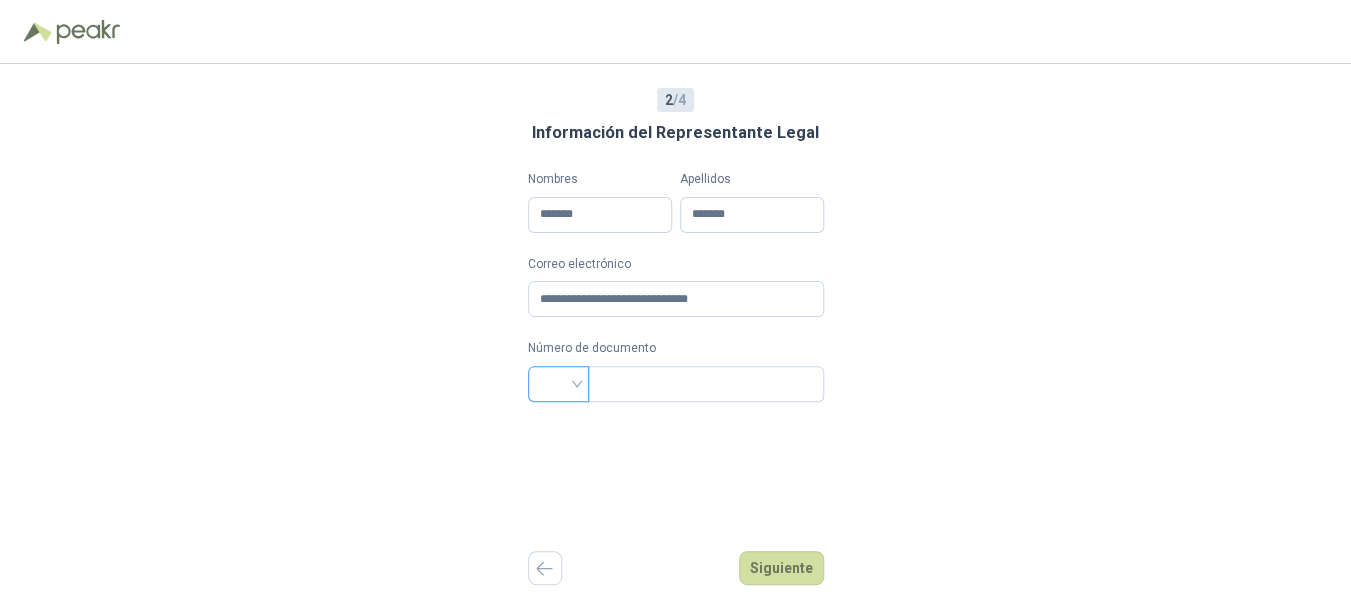click at bounding box center [558, 382] 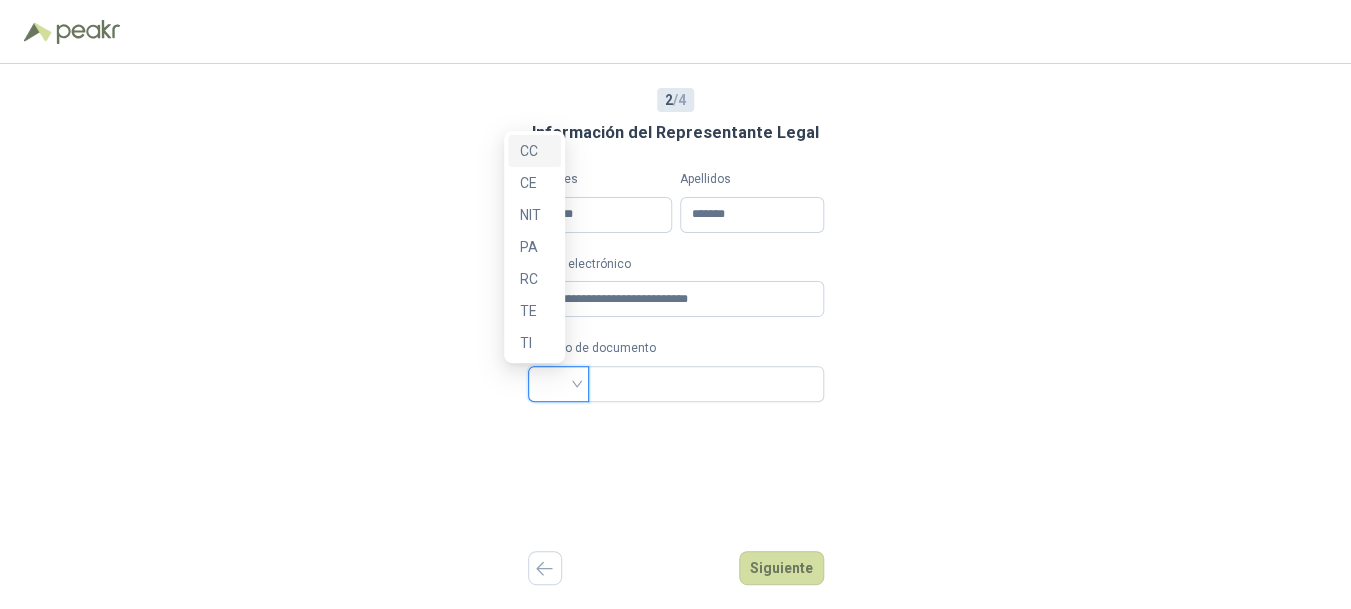 click on "CC" at bounding box center (534, 151) 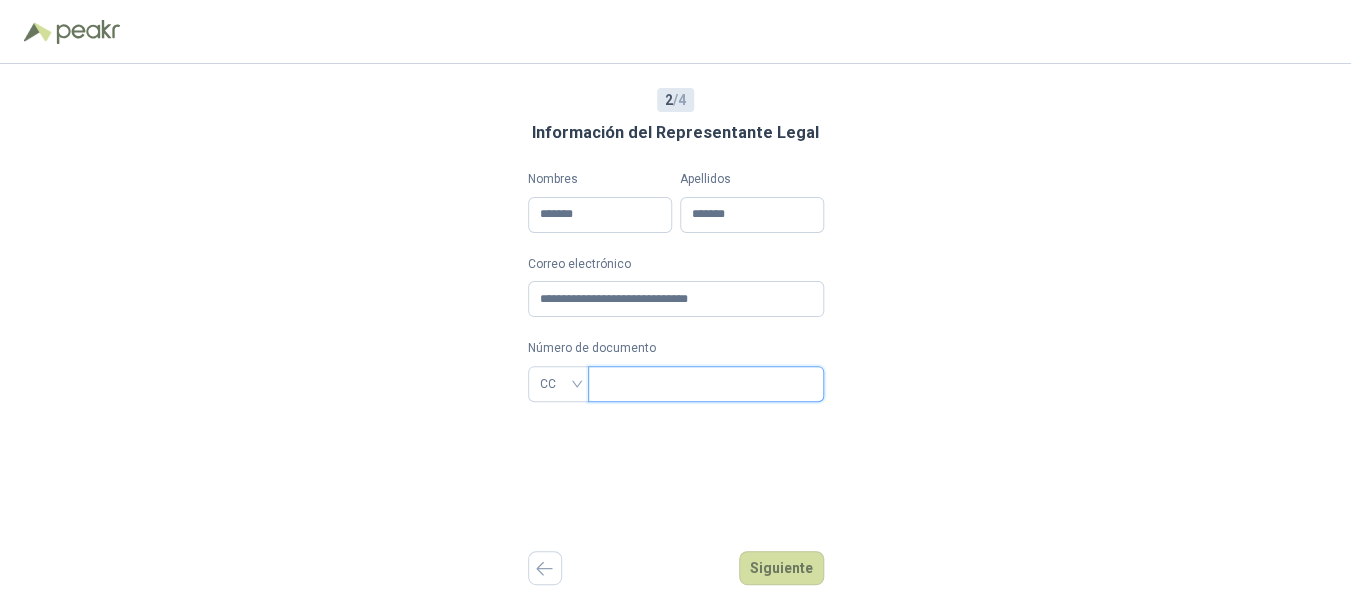 click at bounding box center (704, 384) 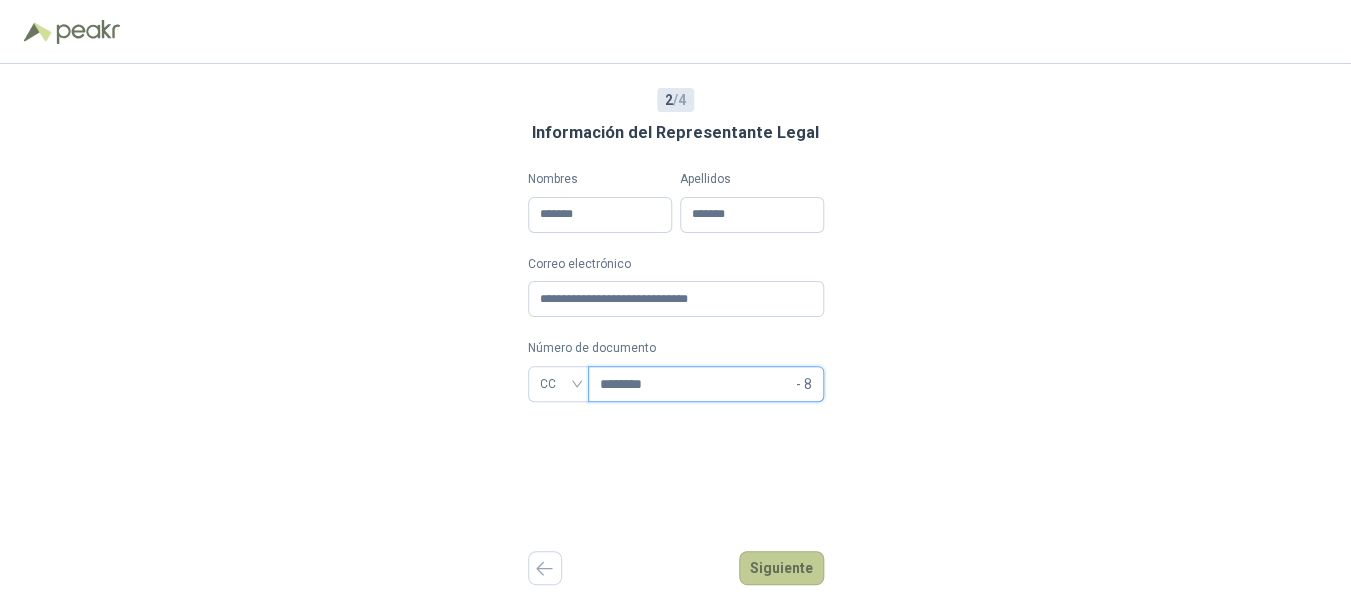 type on "********" 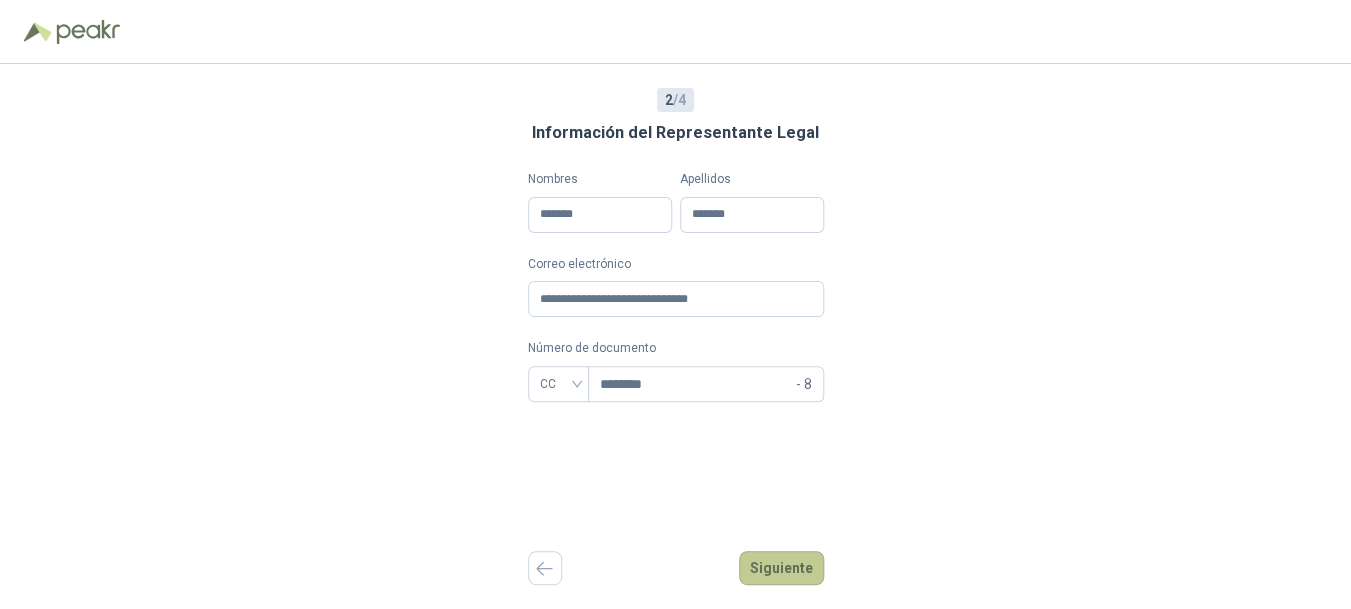 click on "Siguiente" at bounding box center (781, 568) 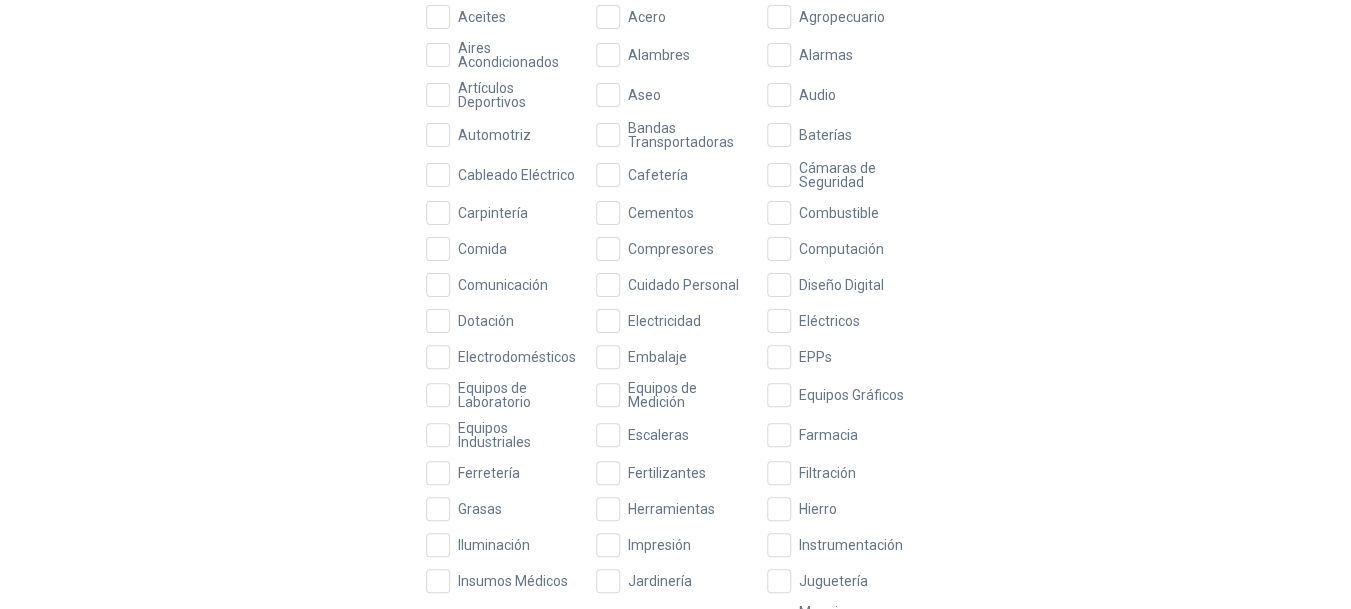 scroll, scrollTop: 278, scrollLeft: 0, axis: vertical 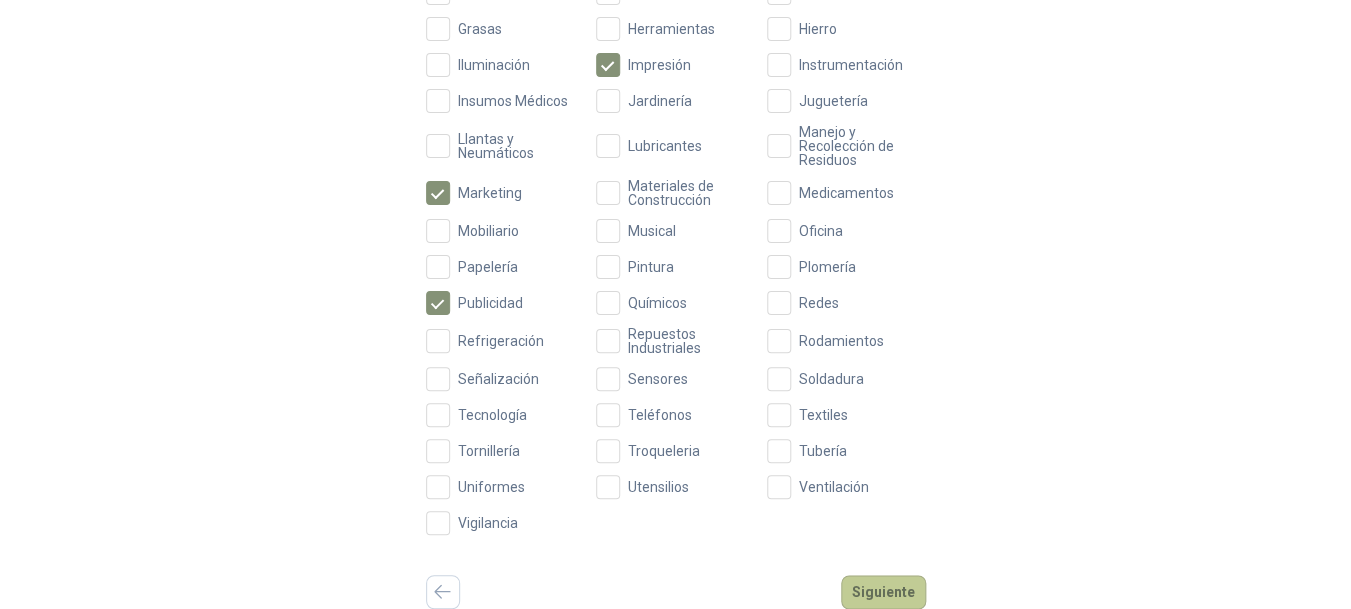 click on "Siguiente" at bounding box center [883, 592] 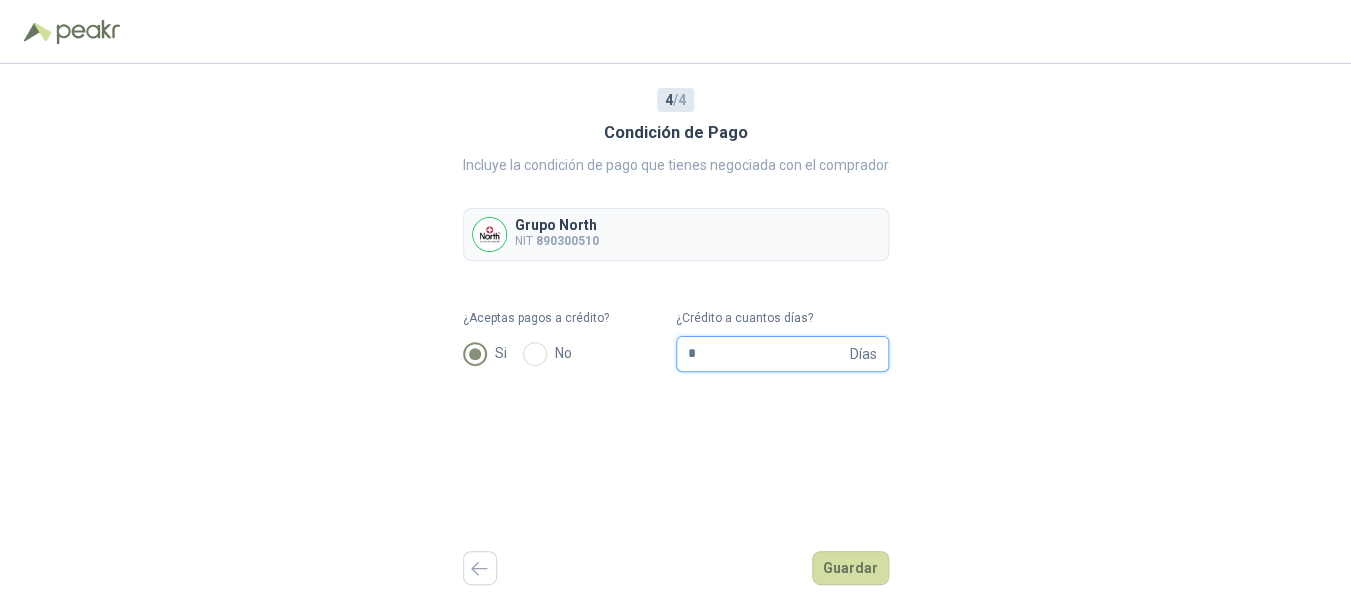 click on "*" at bounding box center (767, 354) 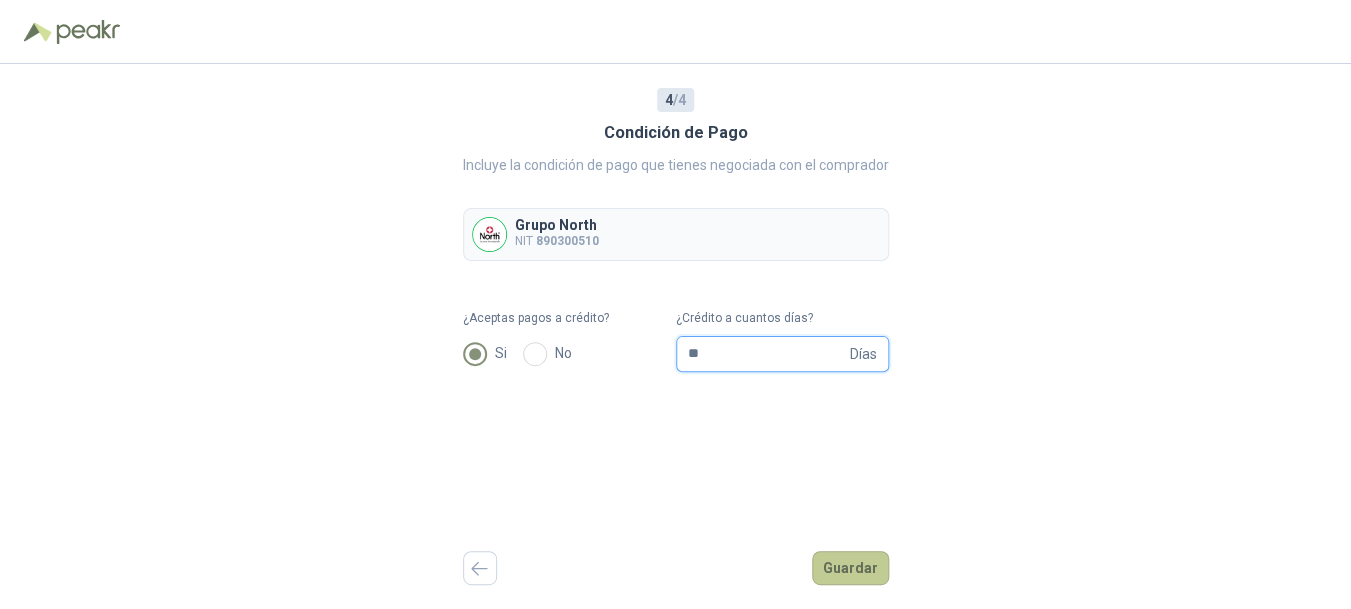 type on "**" 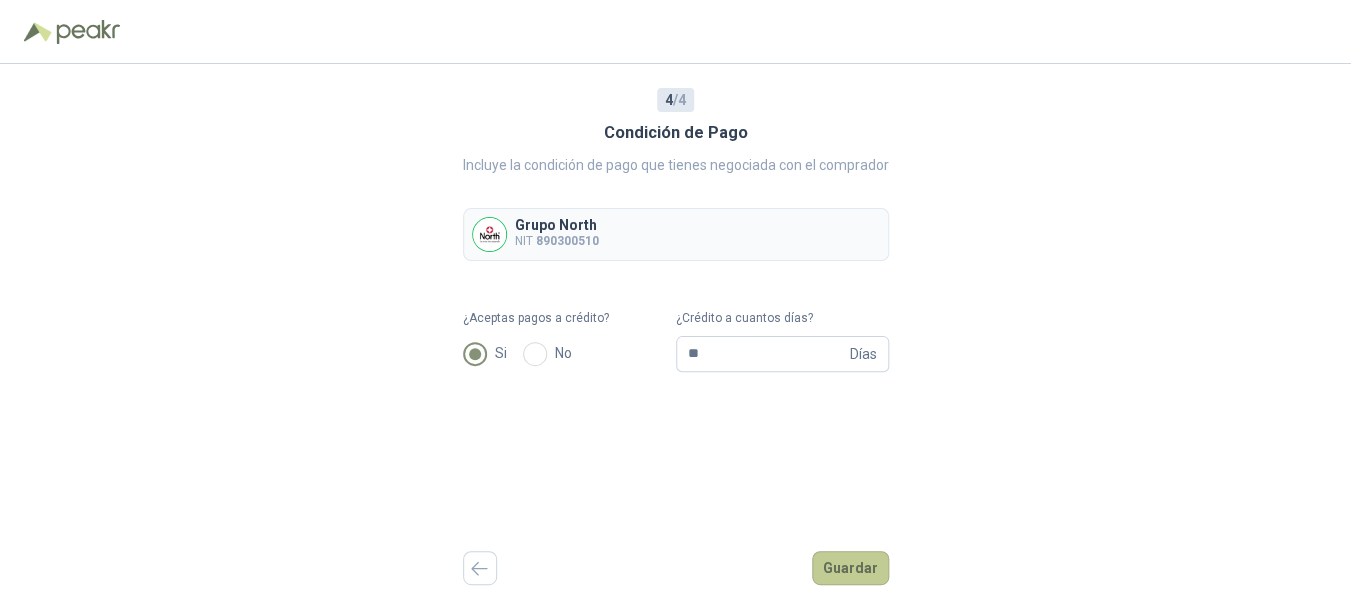 click on "Guardar" at bounding box center [850, 568] 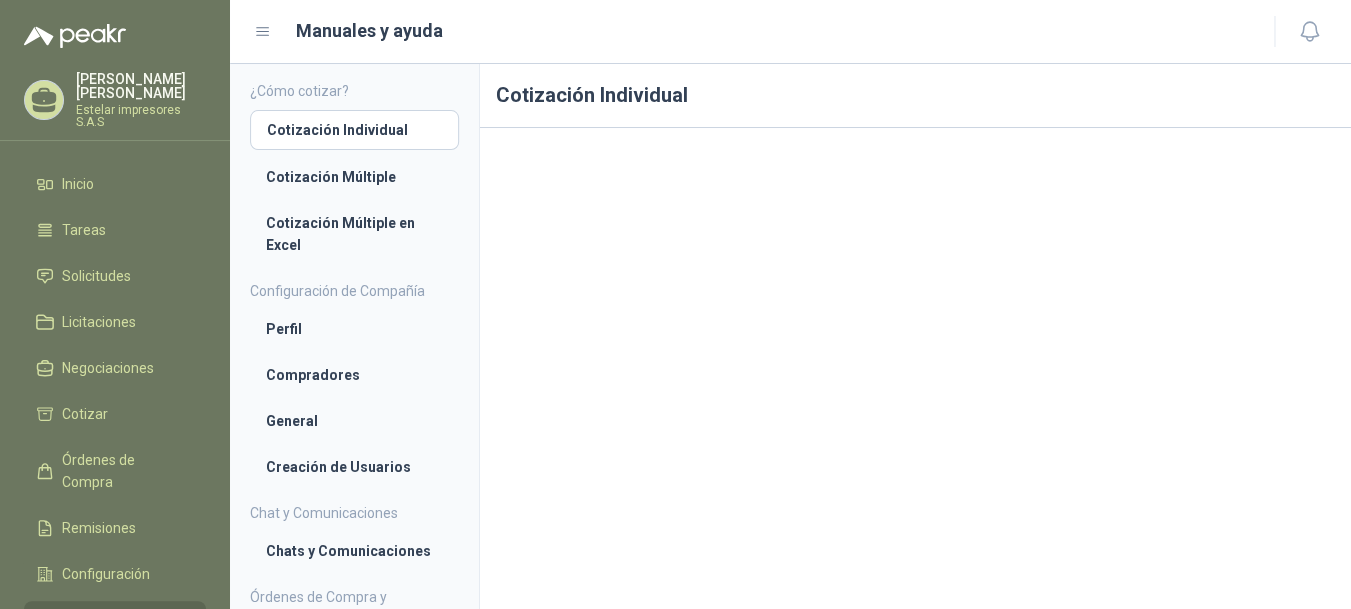 scroll, scrollTop: 30, scrollLeft: 0, axis: vertical 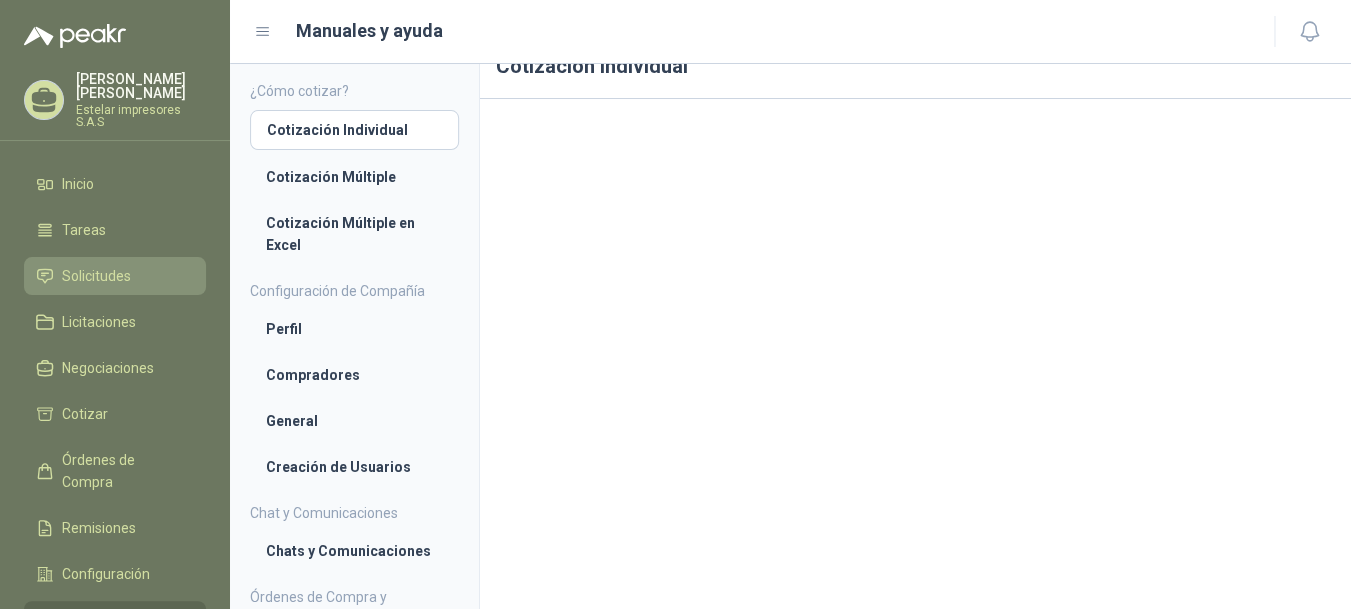 click on "Solicitudes" at bounding box center [96, 276] 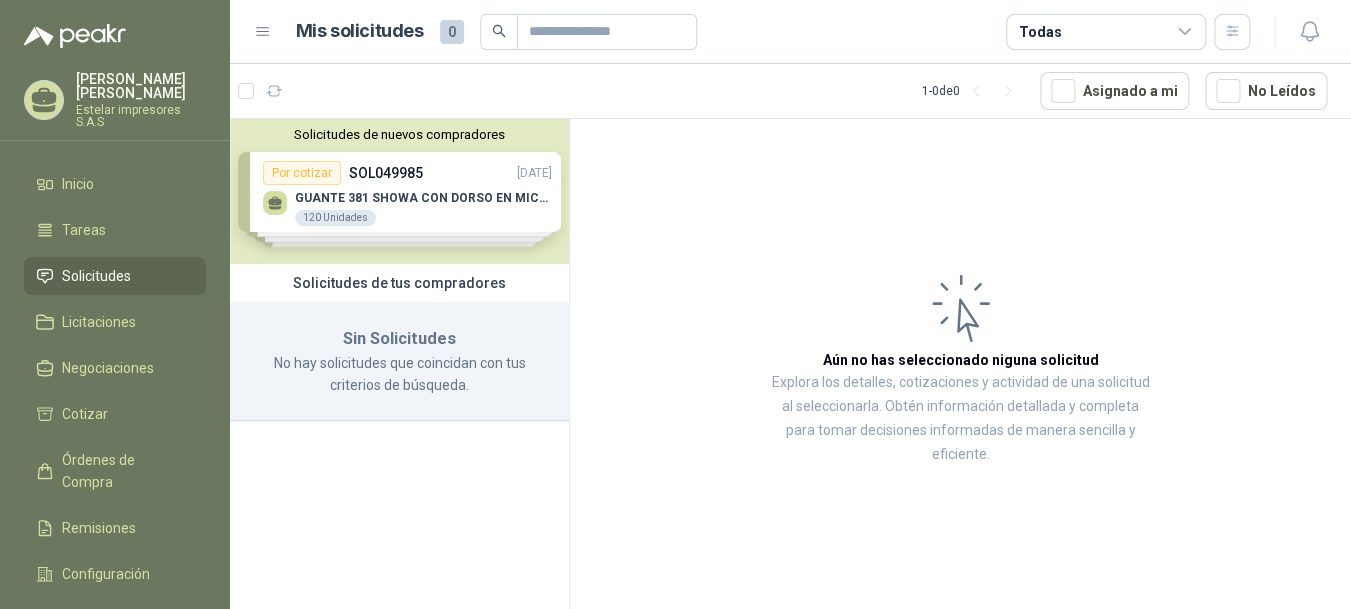click on "Solicitudes de nuevos compradores Por cotizar SOL049985 [DATE]   GUANTE 381 SHOWA CON DORSO EN MICROFIBRA 120   Unidades Por cotizar SOL049079 [DATE]   BOTAS DE SEGURIDAD MERCADERISTA 6   Unidades Por cotizar SOL049073 [DATE]   BOTAS DE SEGURIDAD MERCADERISTA 6   Unidades Por cotizar SOL049064 [DATE]   BOTAS DE SEGURIDAD MERCADERISTA 5   Unidades ¿Quieres recibir  cientos de solicitudes de compra  como estas todos los días? Agenda una reunión" at bounding box center (399, 191) 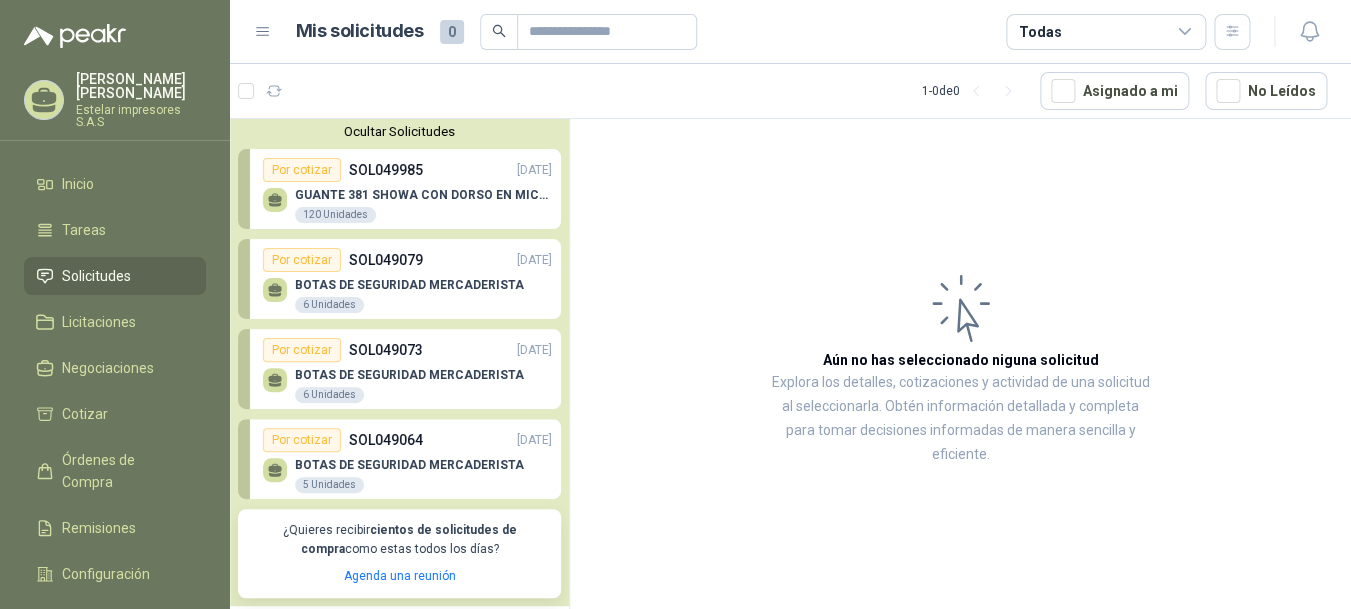 scroll, scrollTop: 0, scrollLeft: 0, axis: both 